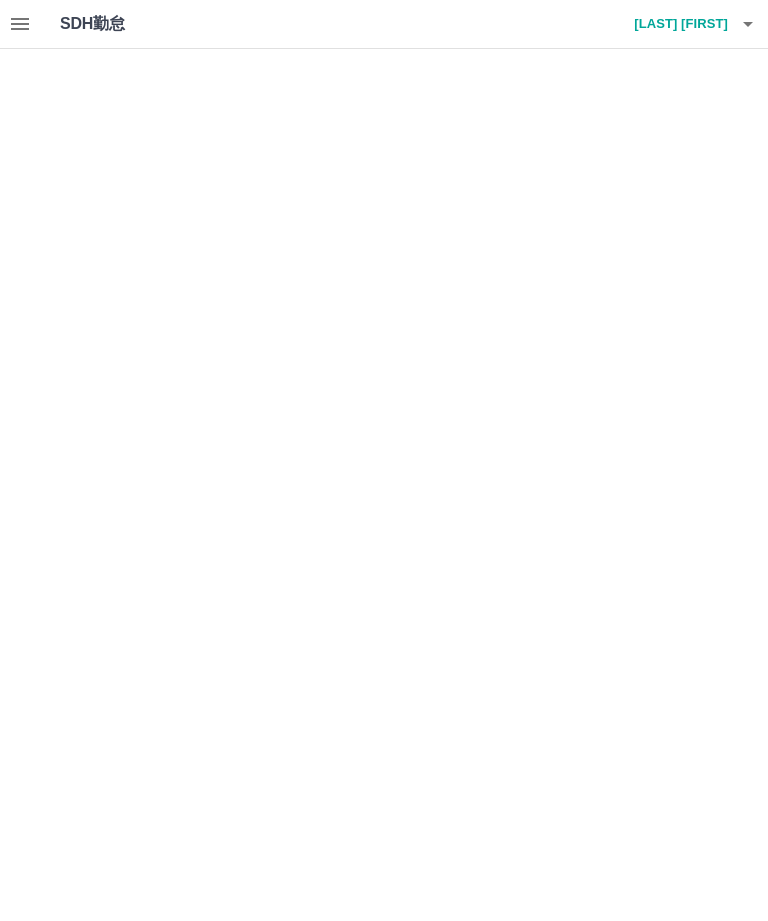 scroll, scrollTop: 0, scrollLeft: 0, axis: both 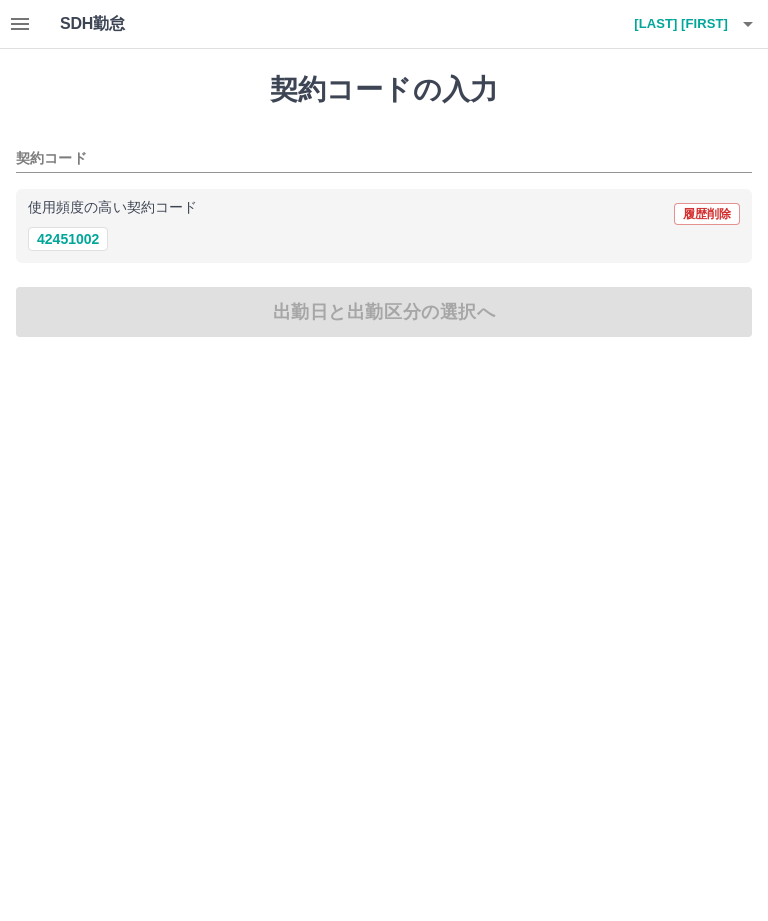 click on "42451002" at bounding box center [68, 239] 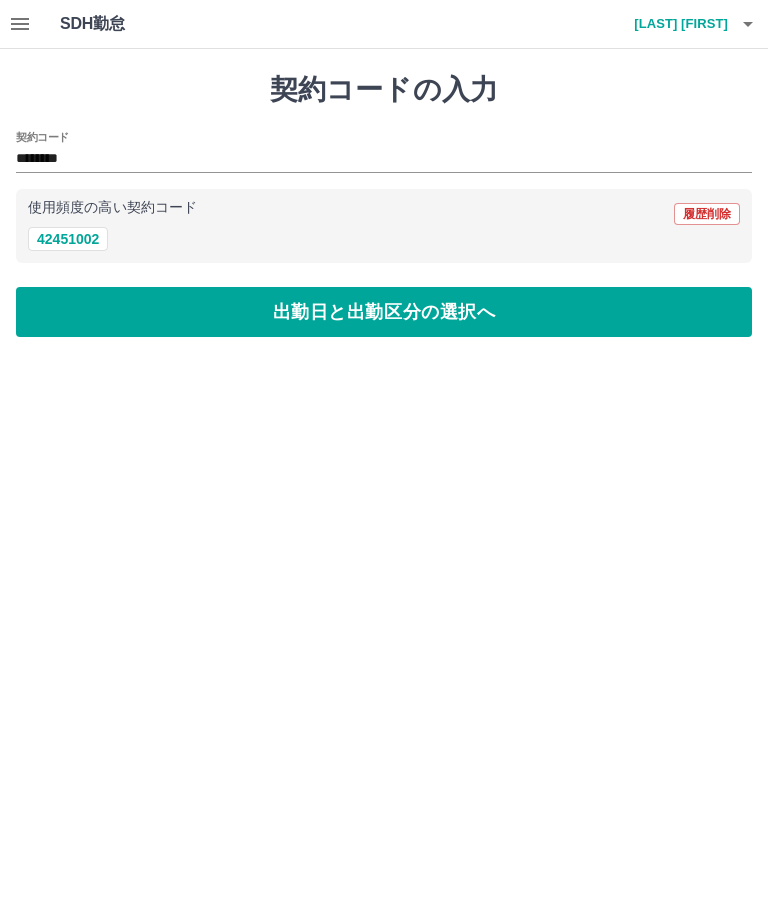 click on "出勤日と出勤区分の選択へ" at bounding box center (384, 312) 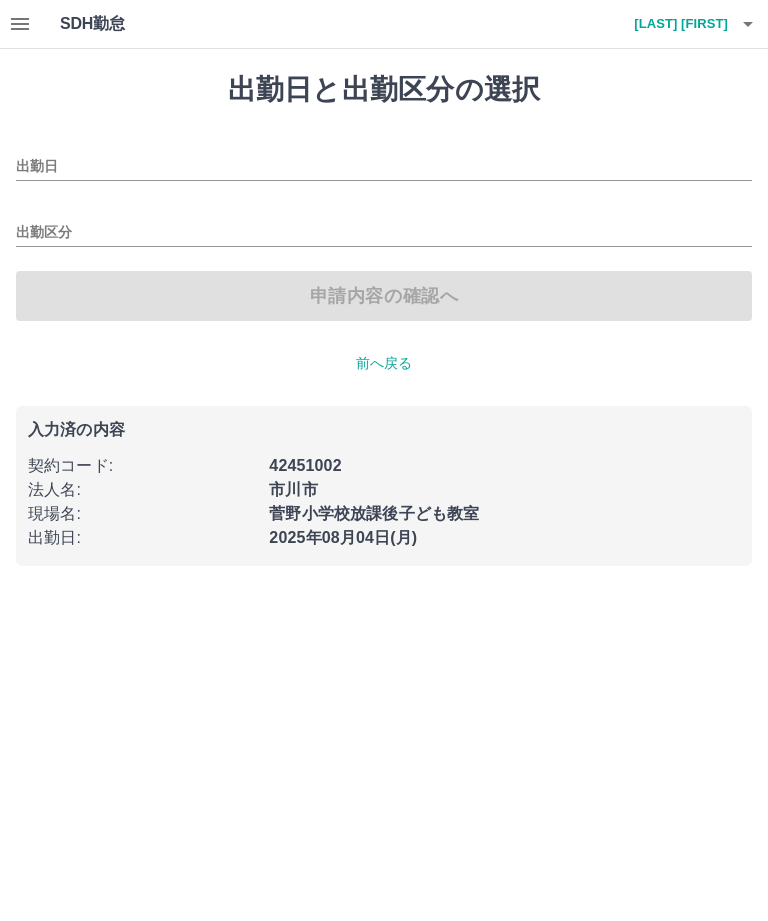 type on "**********" 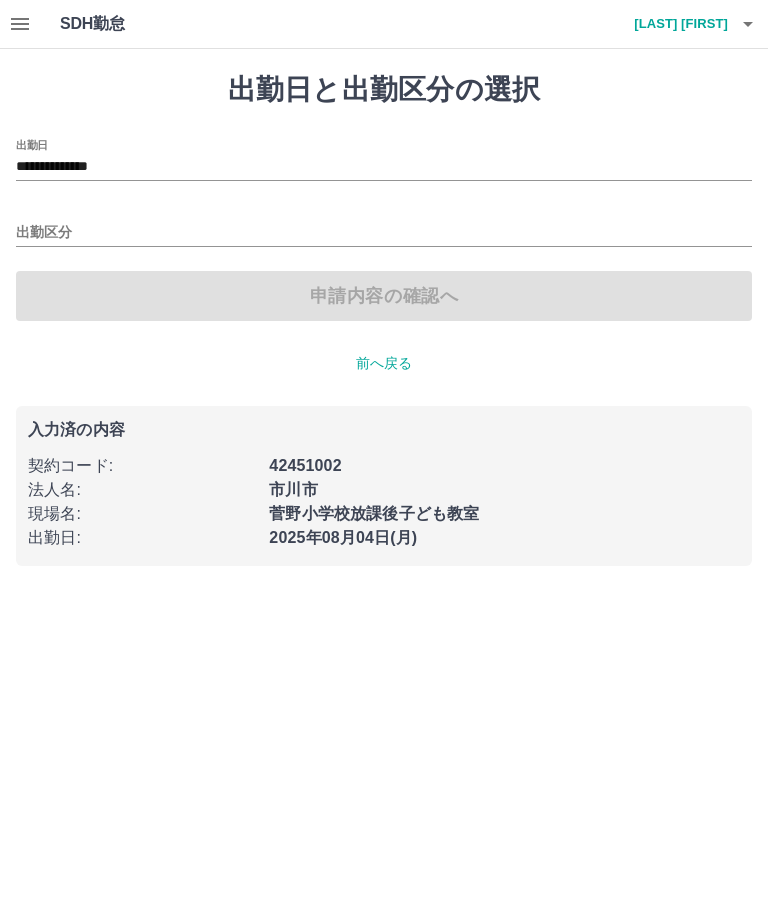 click on "出勤区分" at bounding box center [384, 233] 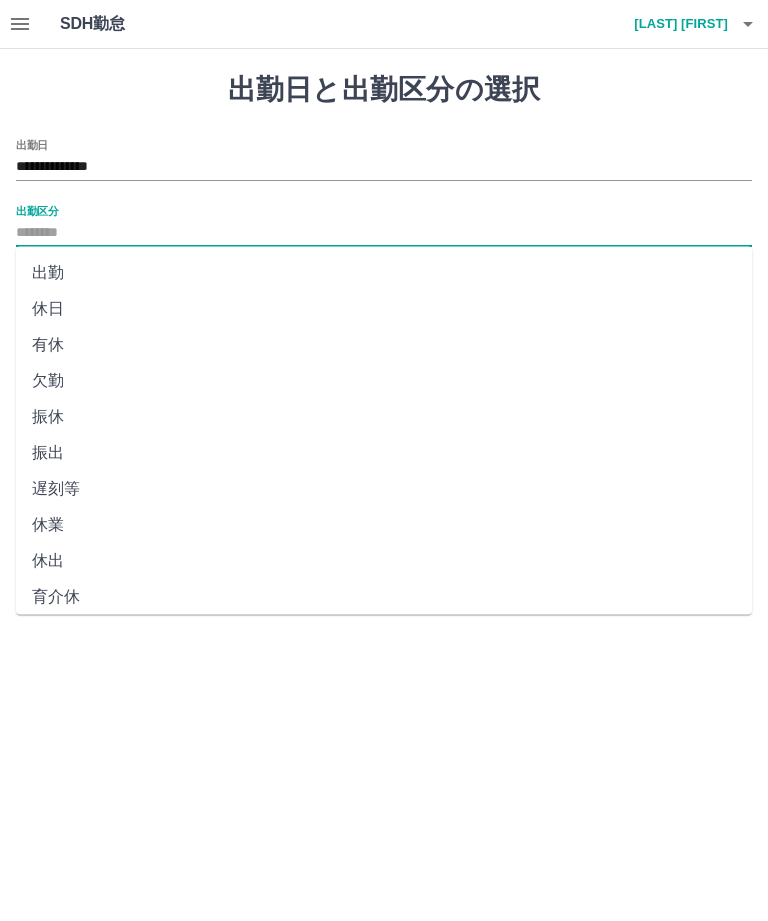 click on "出勤" at bounding box center [384, 273] 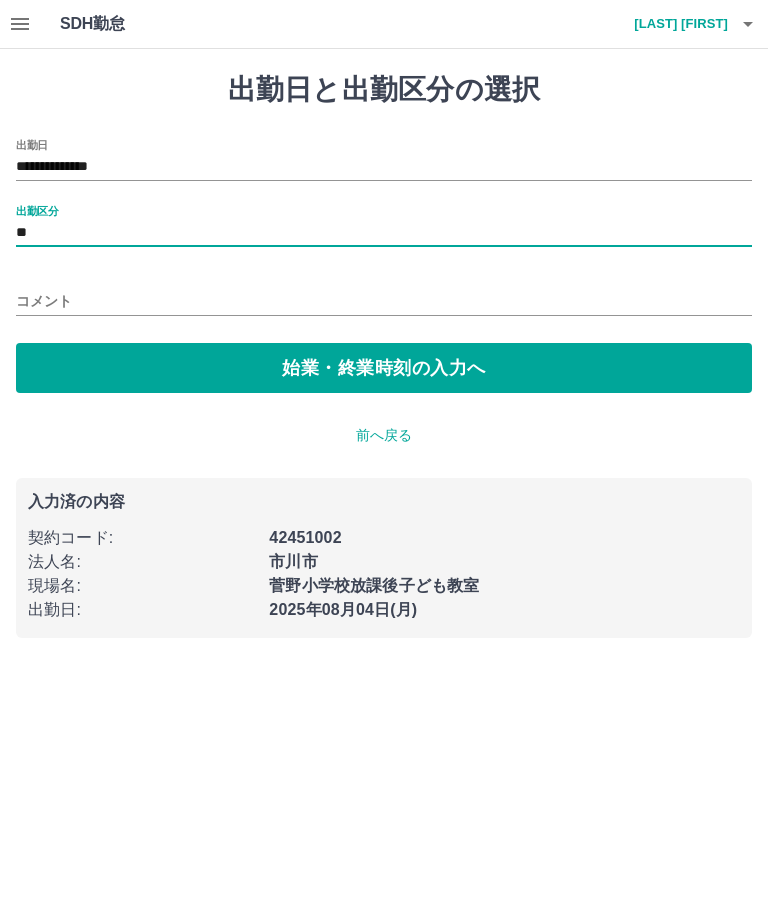 click on "始業・終業時刻の入力へ" at bounding box center (384, 368) 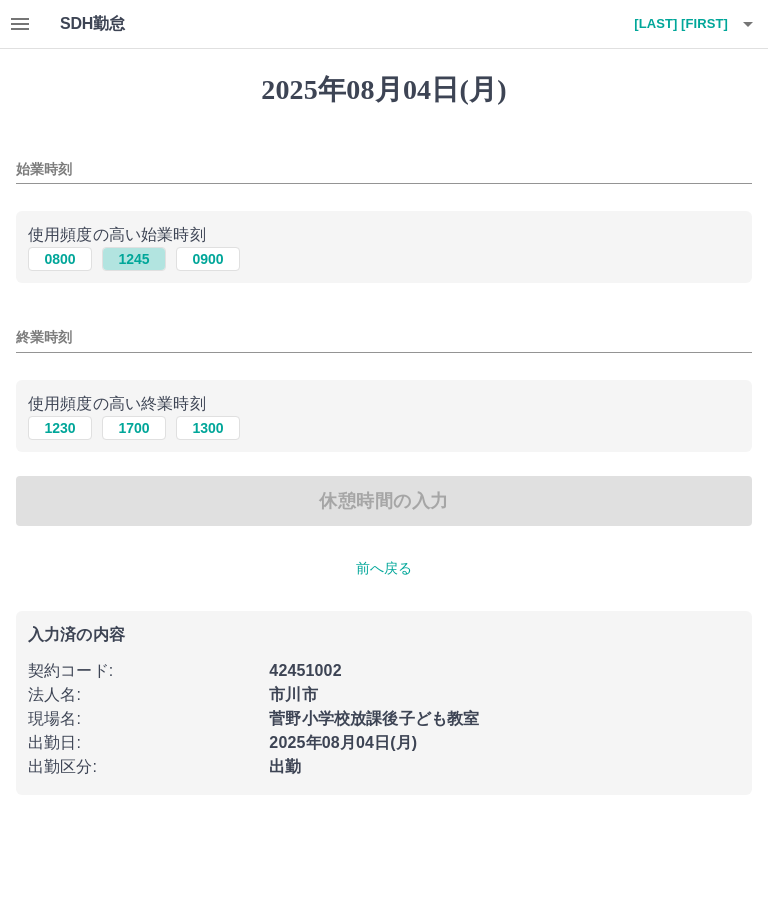 click on "1245" at bounding box center (134, 259) 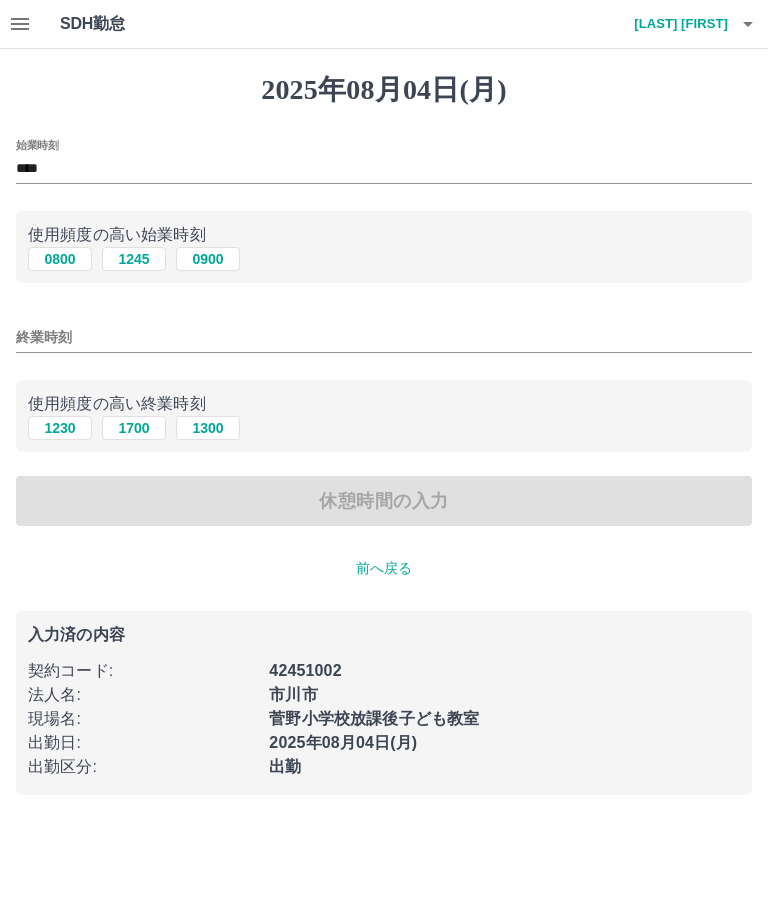 click on "****" at bounding box center (384, 169) 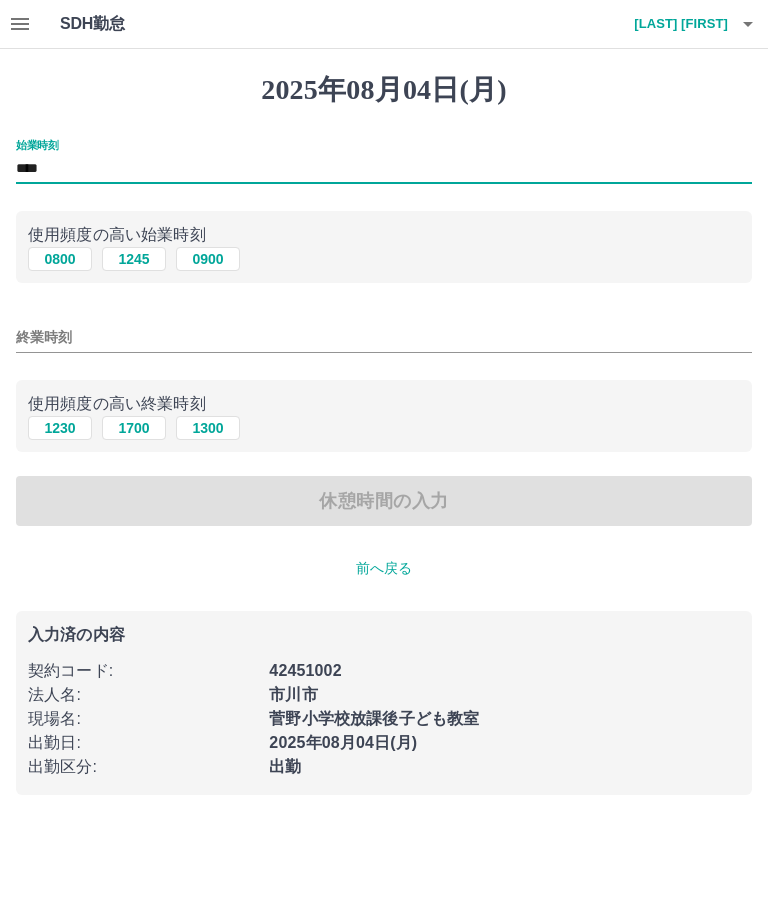 type on "****" 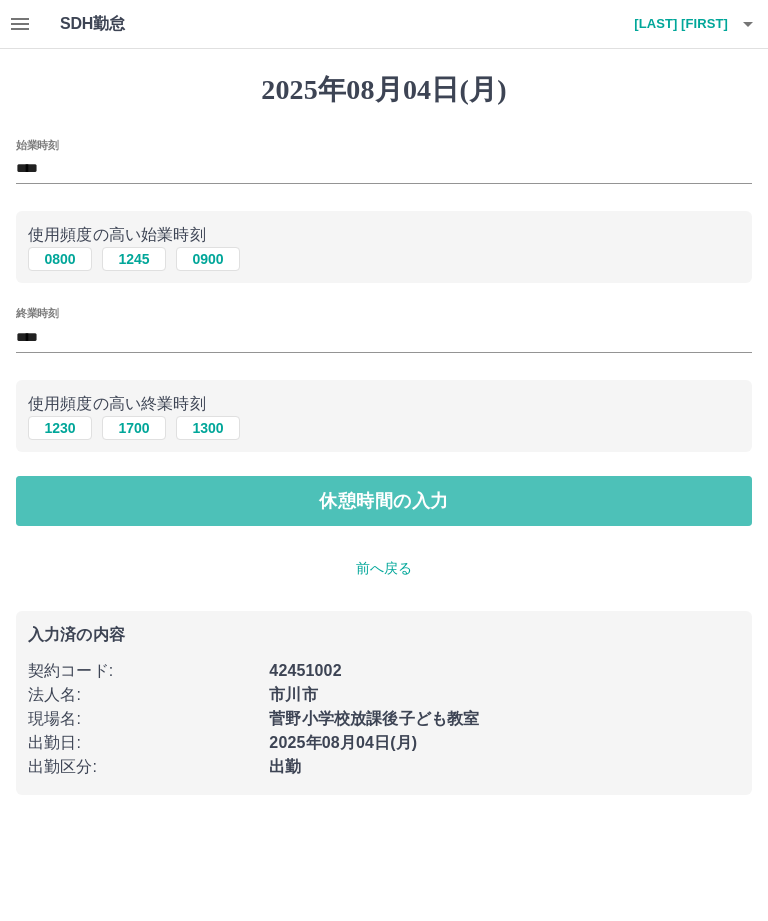 click on "休憩時間の入力" at bounding box center [384, 501] 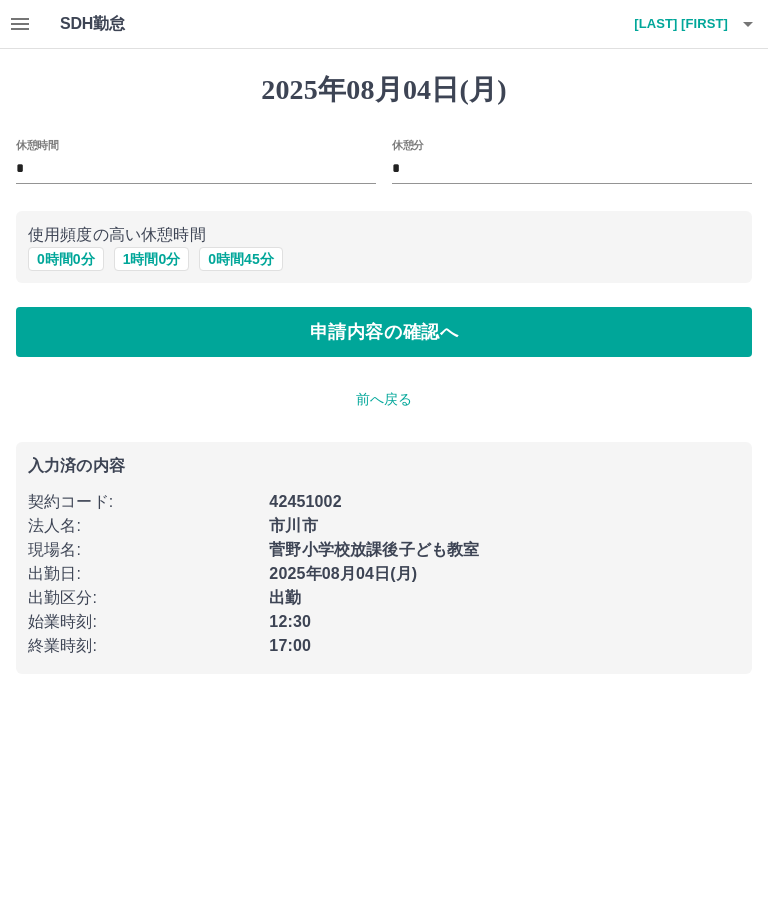 click on "0 時間 0 分" at bounding box center (66, 259) 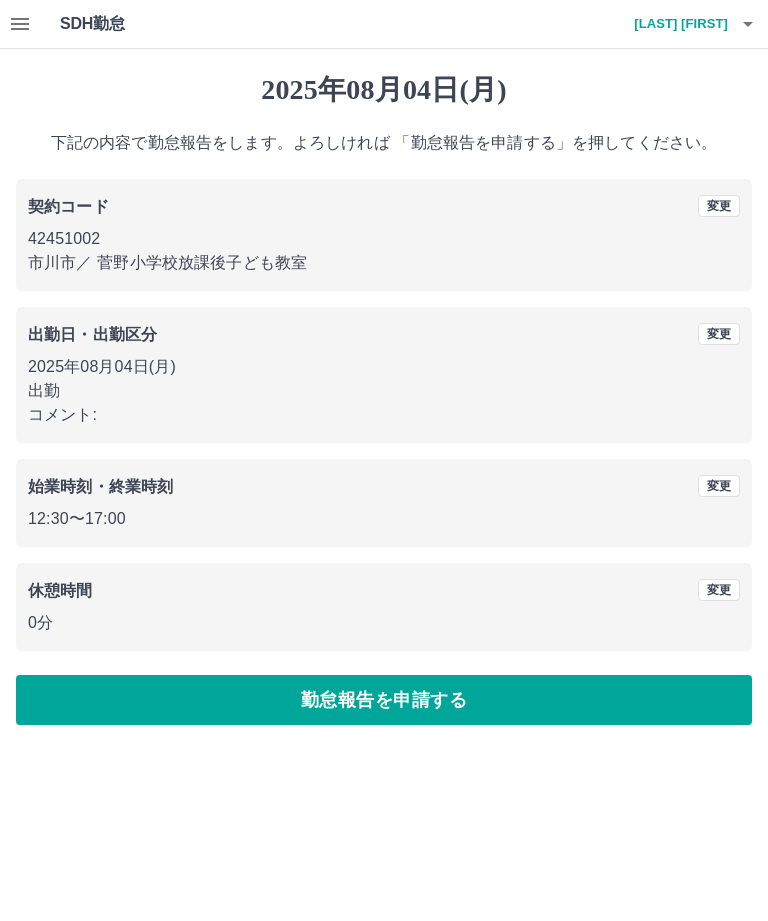 click on "勤怠報告を申請する" at bounding box center [384, 700] 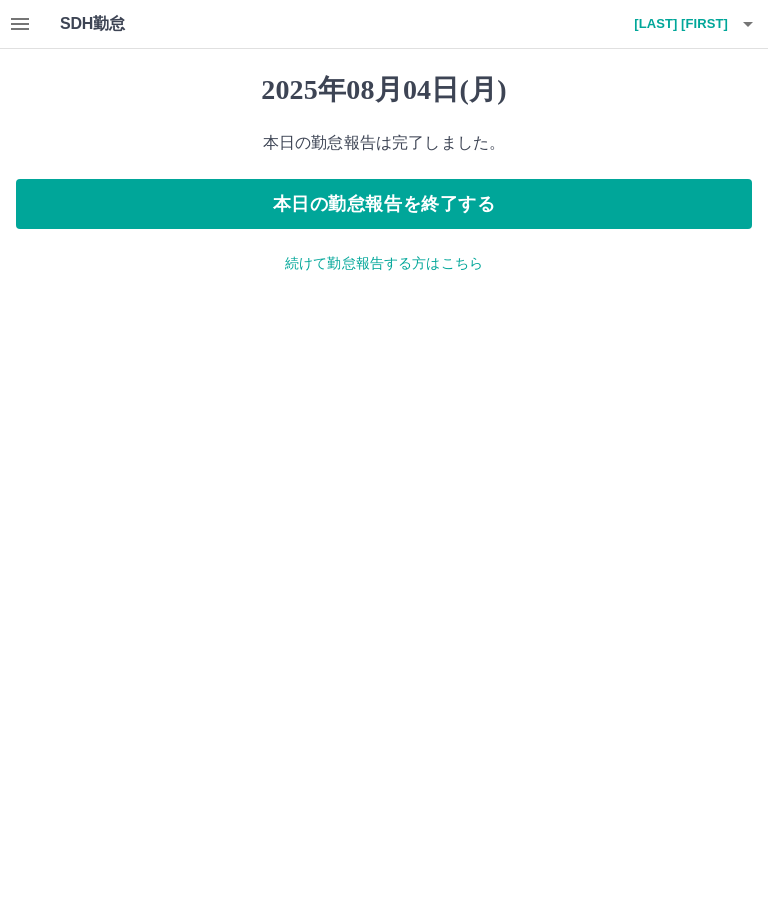 click on "続けて勤怠報告する方はこちら" at bounding box center [384, 263] 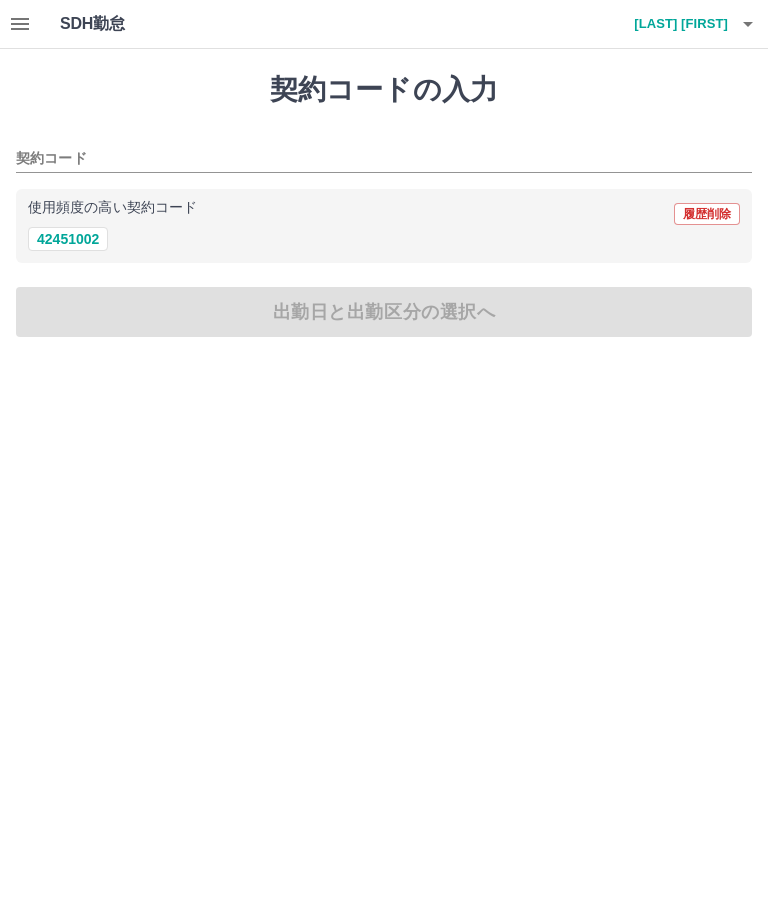 click on "42451002" at bounding box center (68, 239) 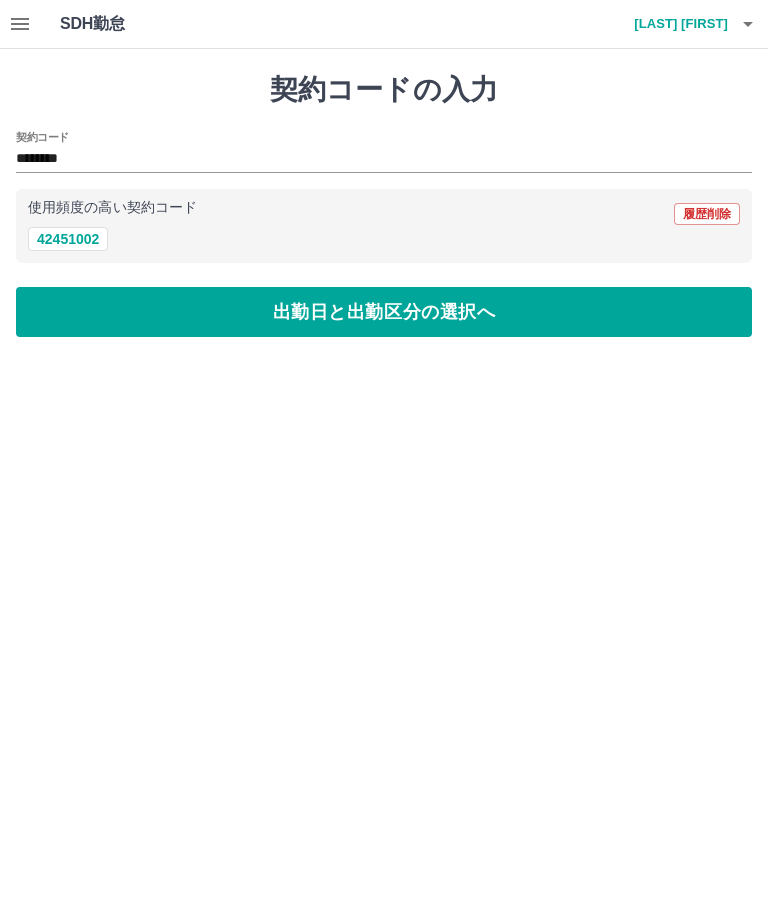 click on "出勤日と出勤区分の選択へ" at bounding box center [384, 312] 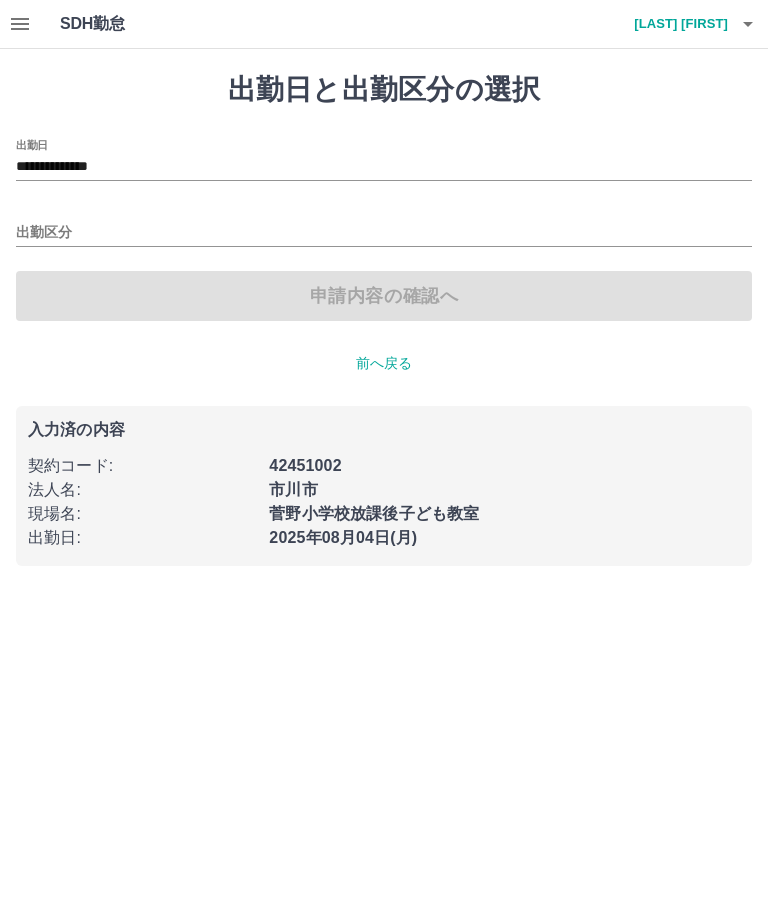 click on "**********" at bounding box center (384, 167) 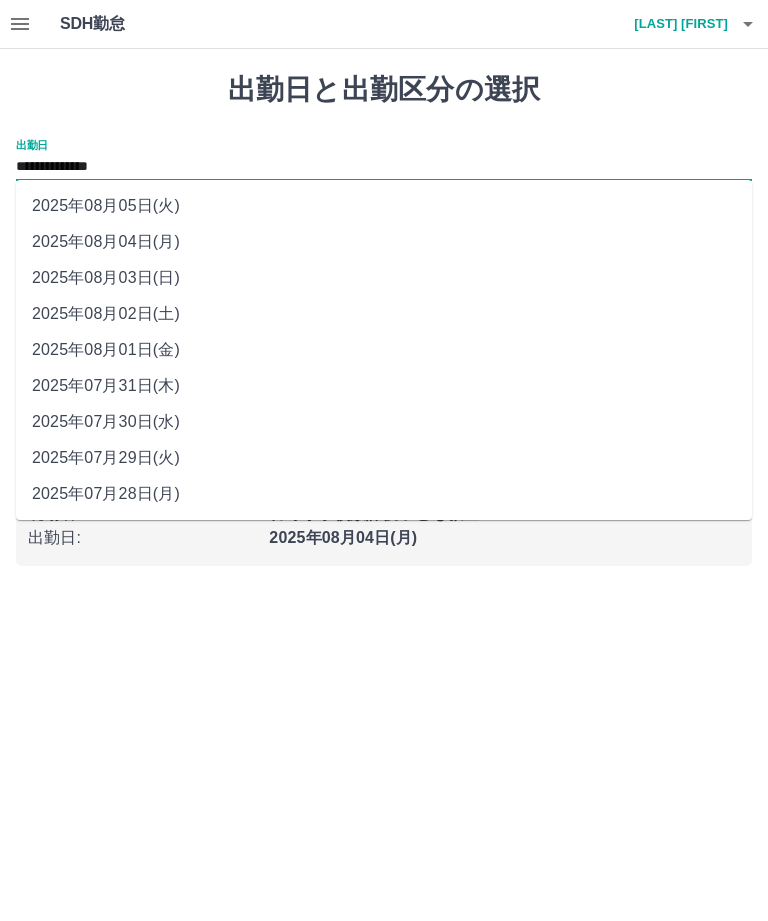 click on "2025年08月03日(日)" at bounding box center [384, 278] 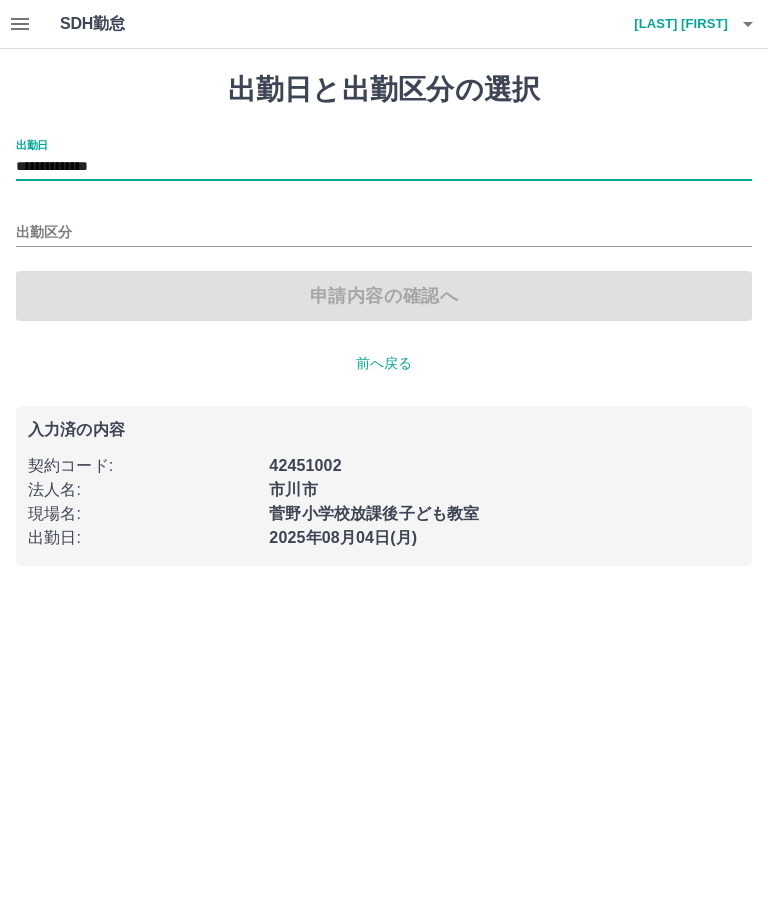 click on "出勤区分" at bounding box center [384, 233] 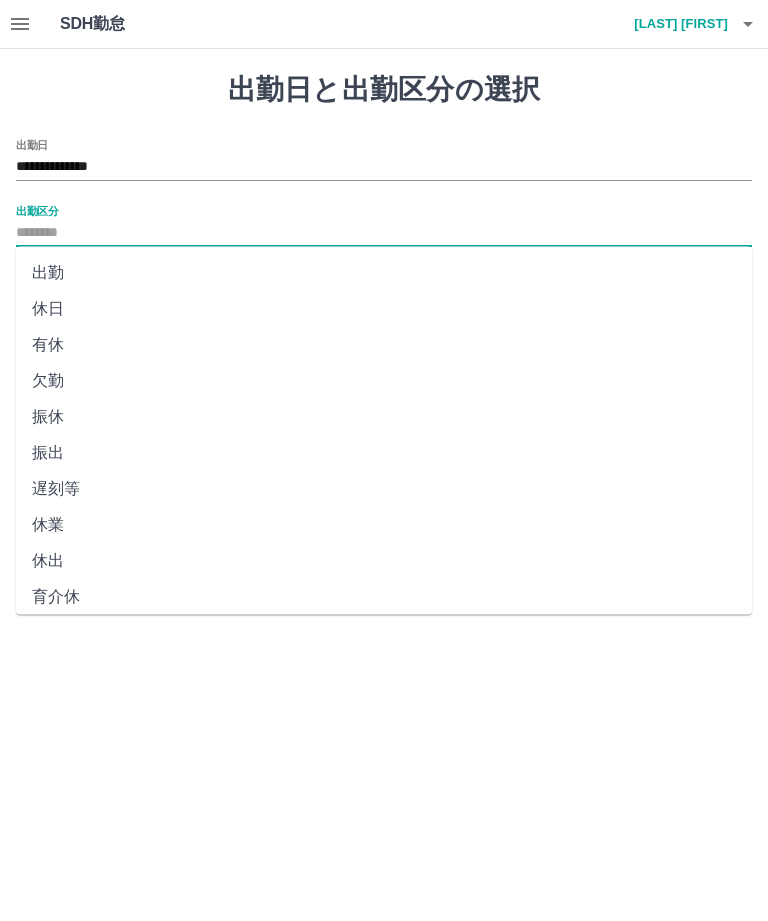 click on "休日" at bounding box center [384, 309] 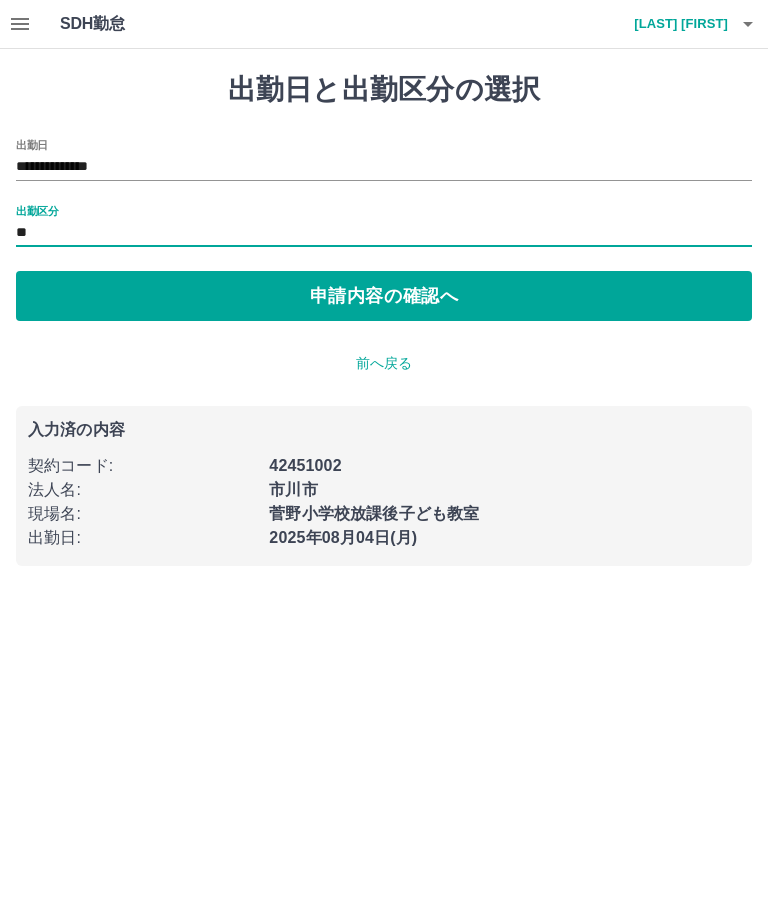 click on "申請内容の確認へ" at bounding box center (384, 296) 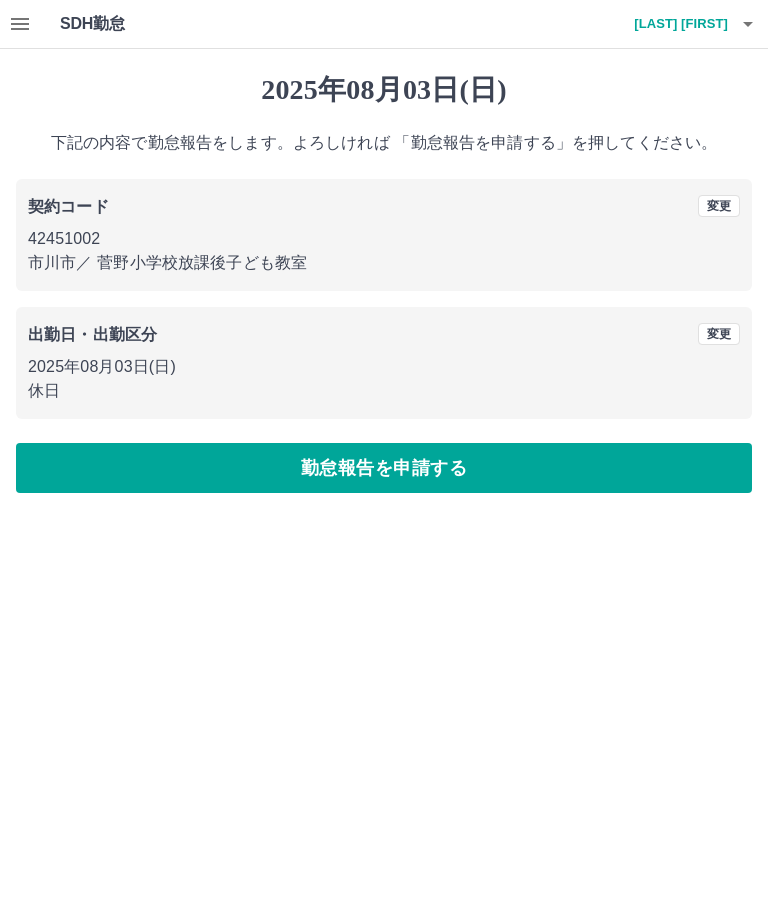 click on "勤怠報告を申請する" at bounding box center (384, 468) 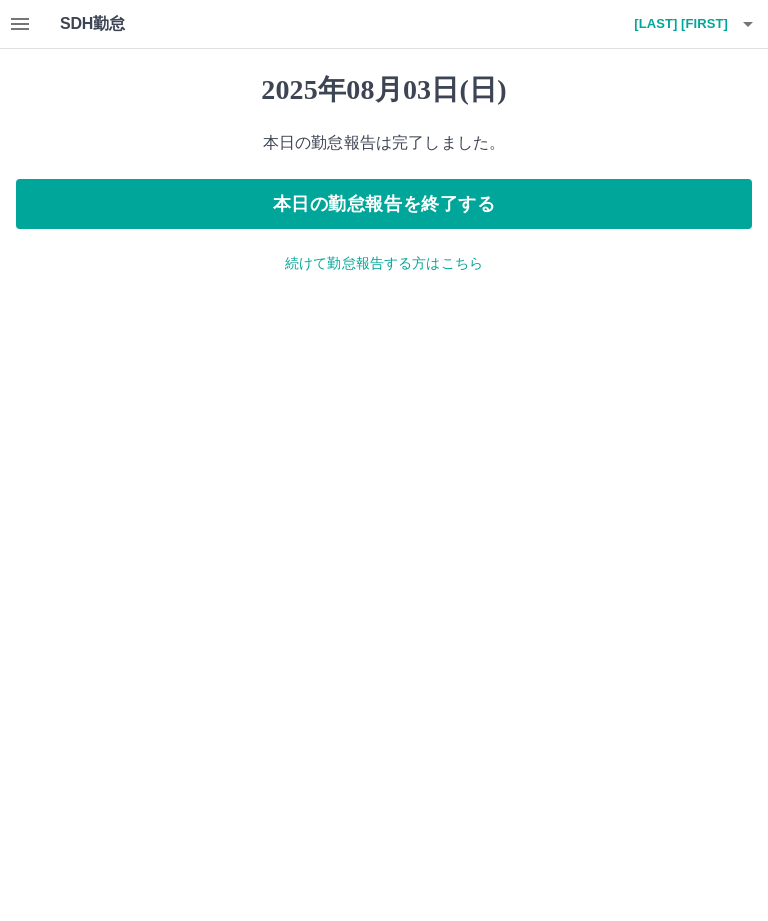 click on "続けて勤怠報告する方はこちら" at bounding box center (384, 263) 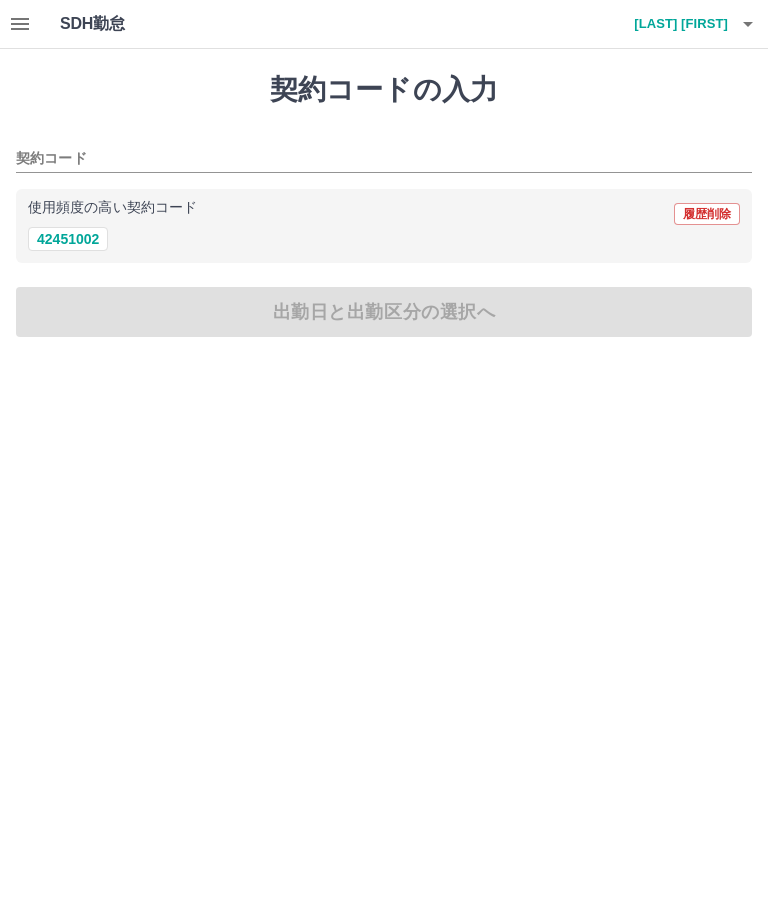 click on "42451002" at bounding box center [68, 239] 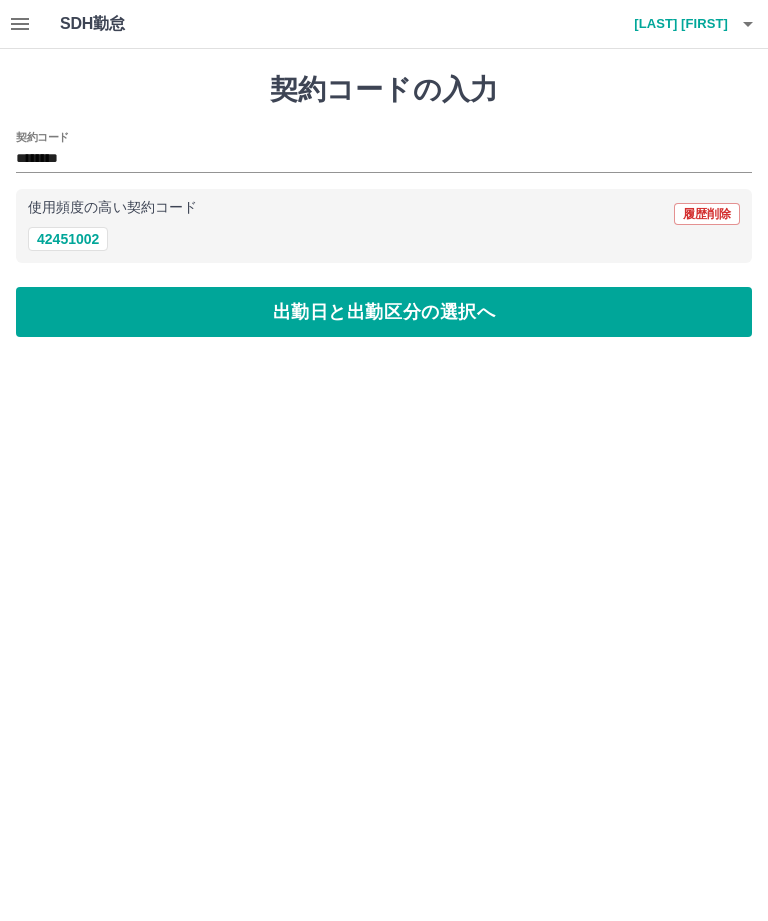 click on "出勤日と出勤区分の選択へ" at bounding box center [384, 312] 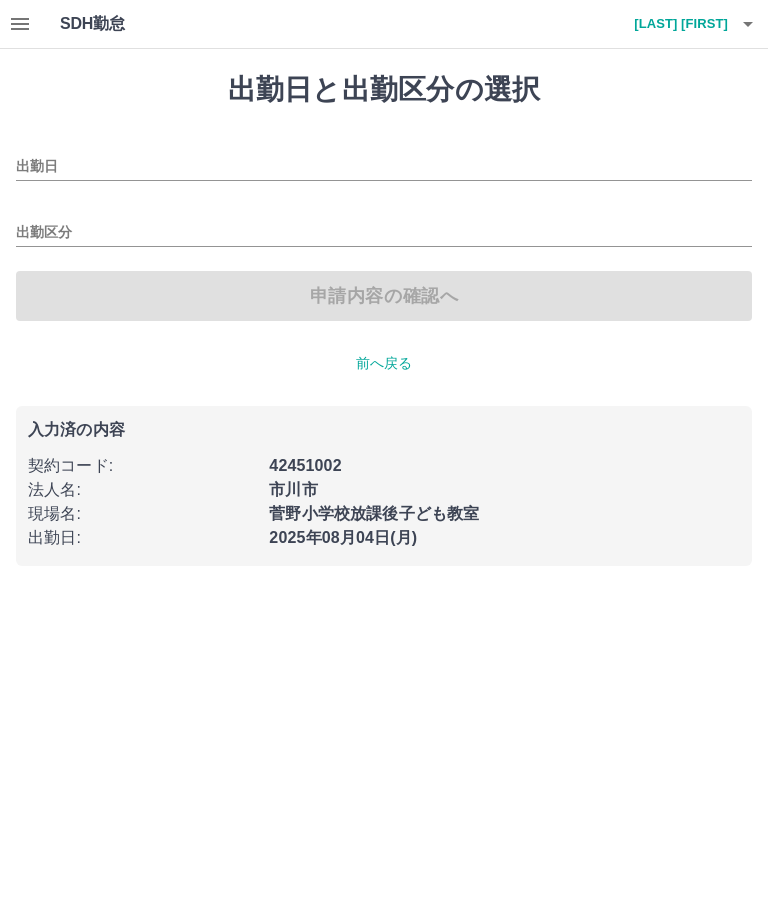 type on "**********" 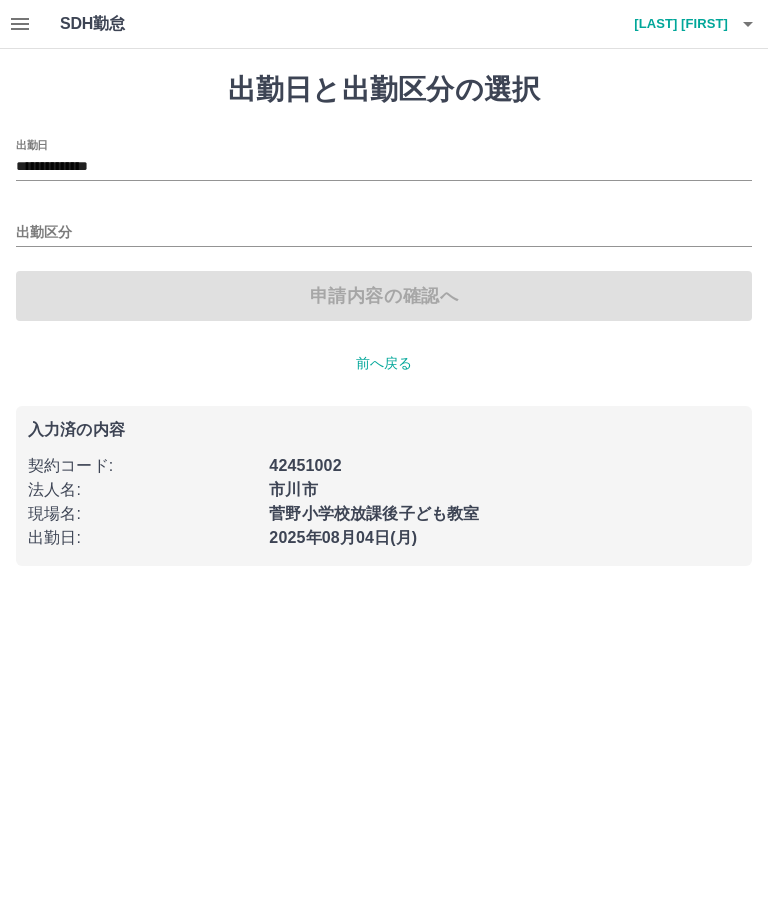 click on "出勤区分" at bounding box center [384, 233] 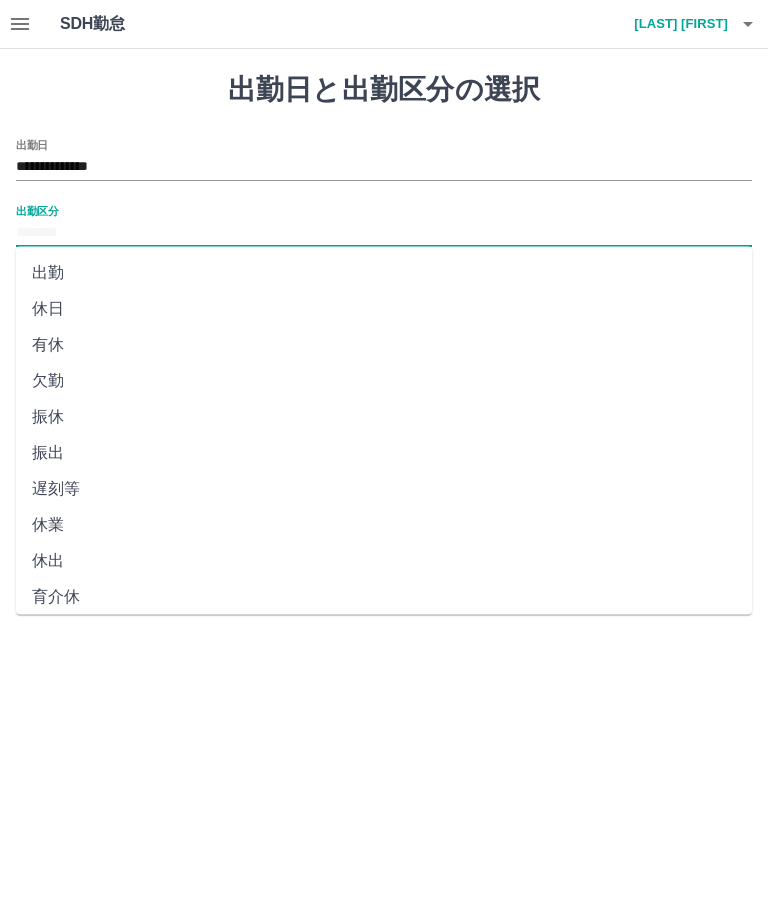 click on "休日" at bounding box center (384, 309) 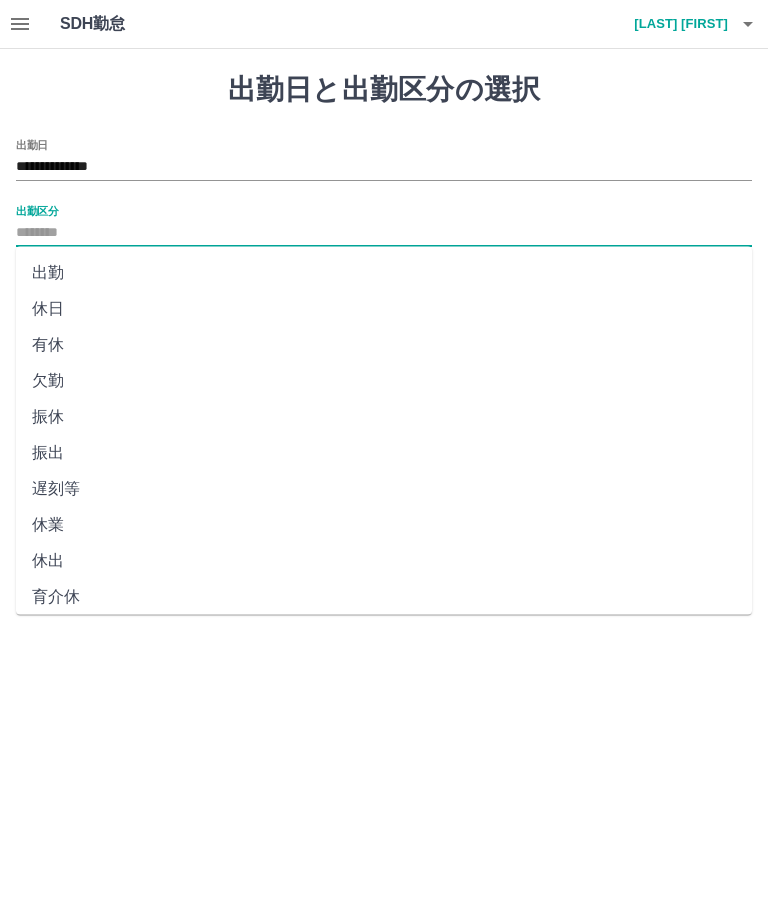 type on "**" 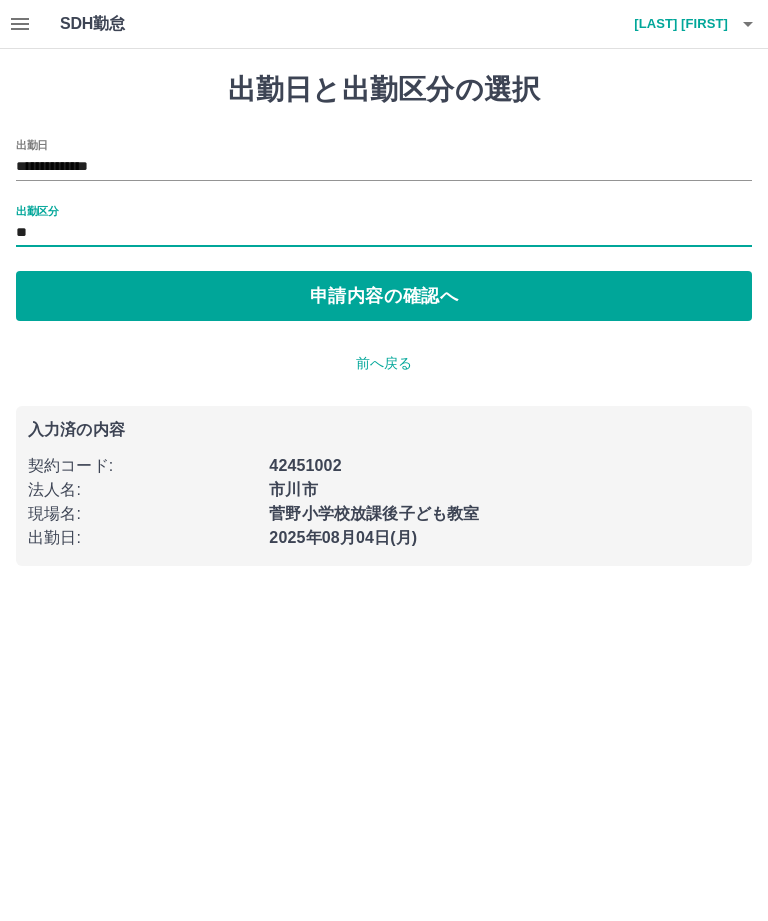 click on "申請内容の確認へ" at bounding box center (384, 296) 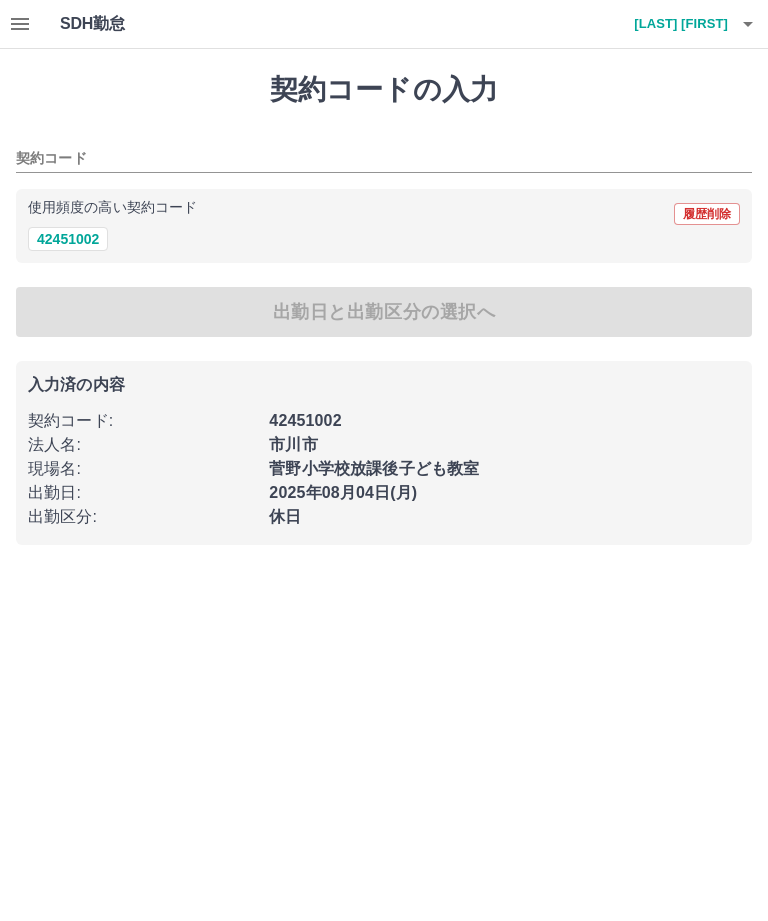 type on "********" 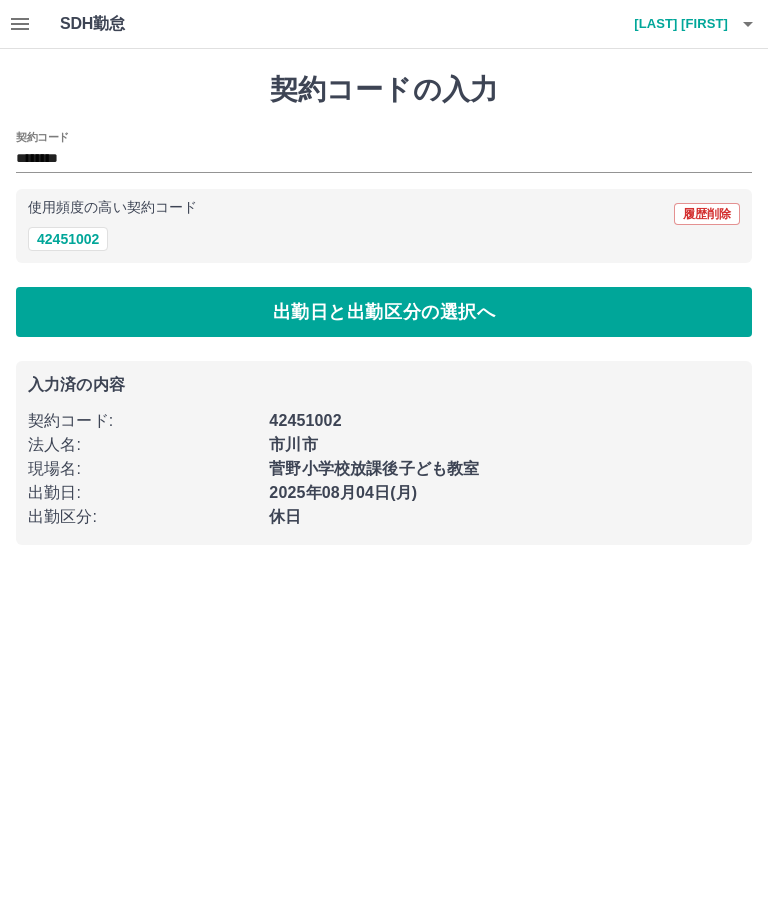 click on "42451002" at bounding box center (68, 239) 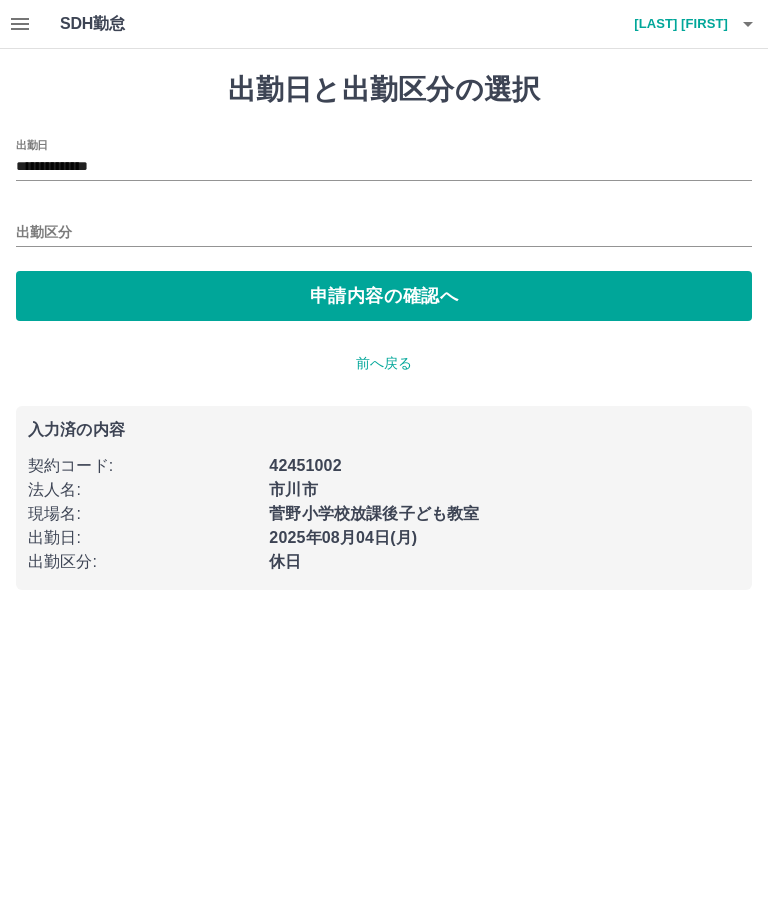 type on "**" 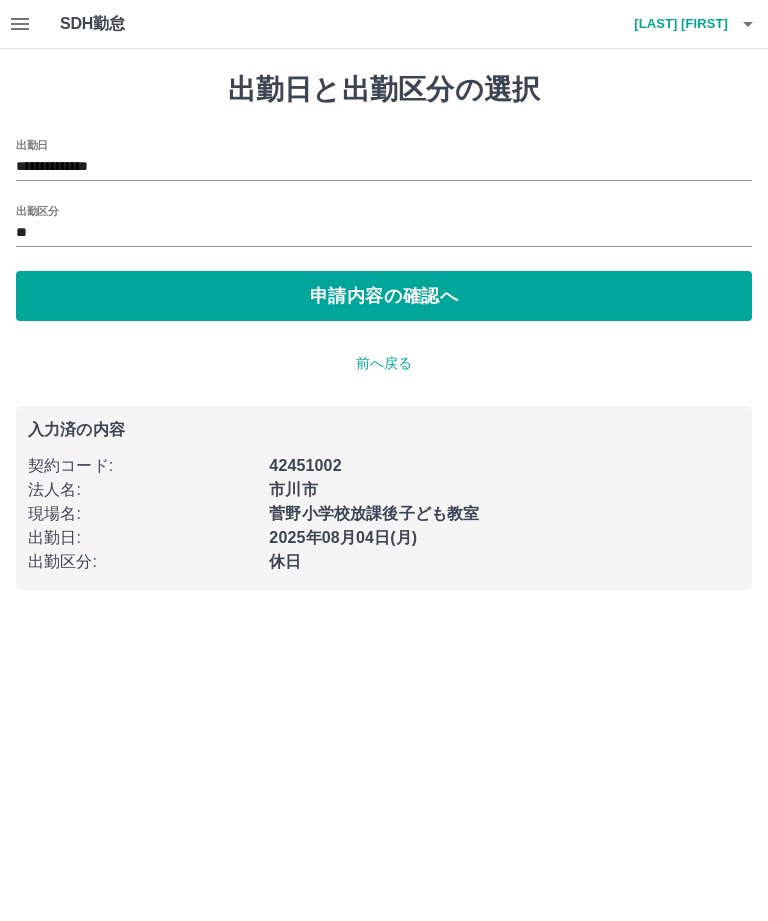 click on "**********" at bounding box center [384, 167] 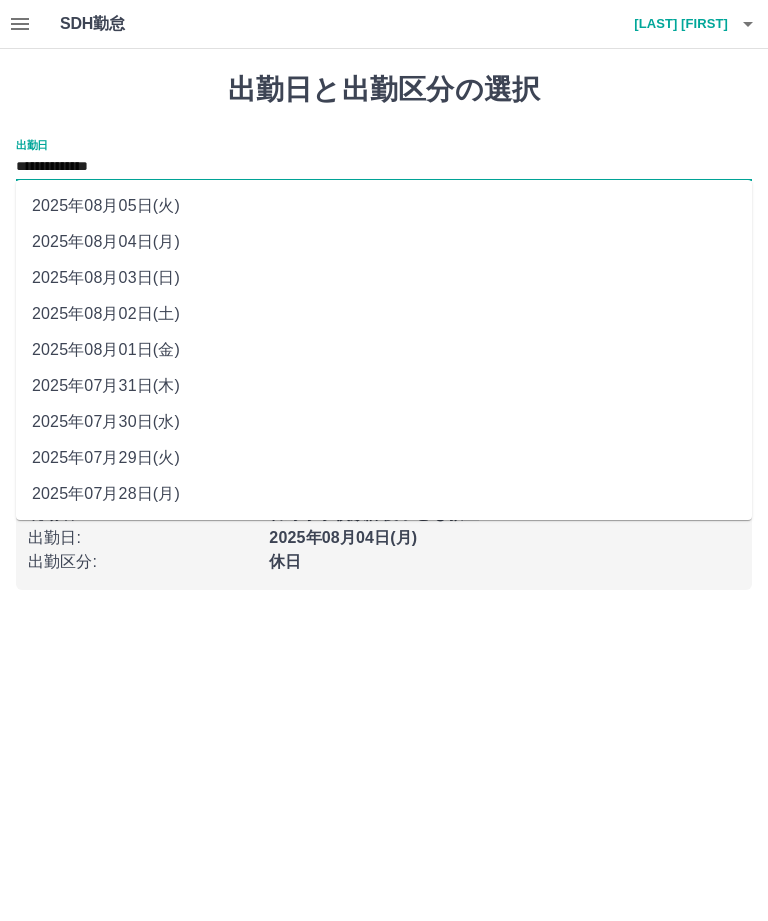 click on "2025年08月02日(土)" at bounding box center (384, 314) 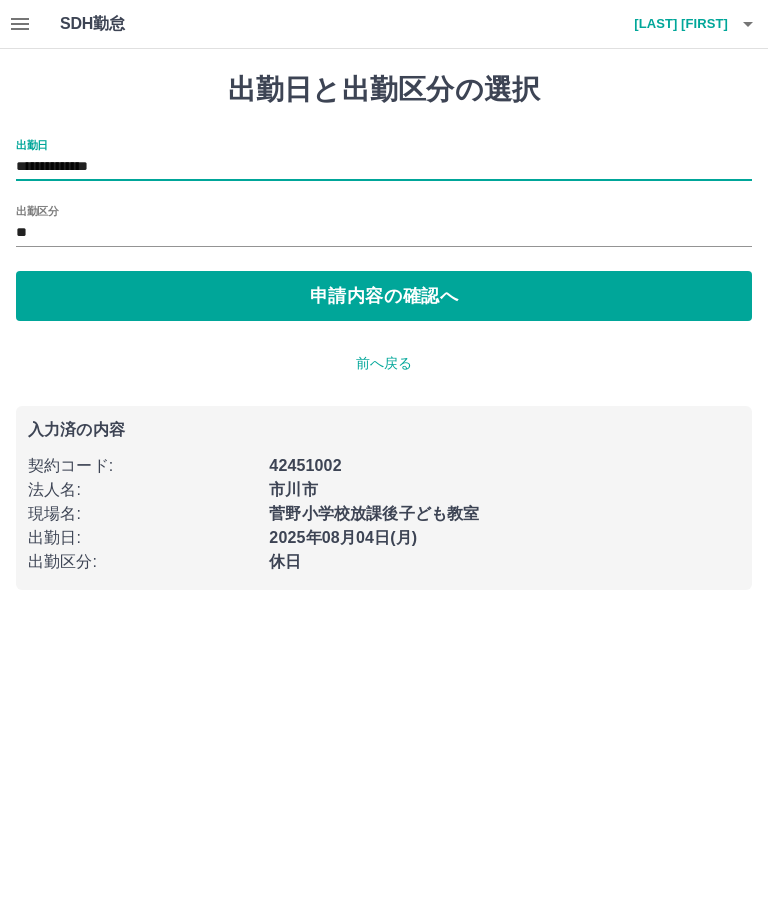 click on "申請内容の確認へ" at bounding box center [384, 296] 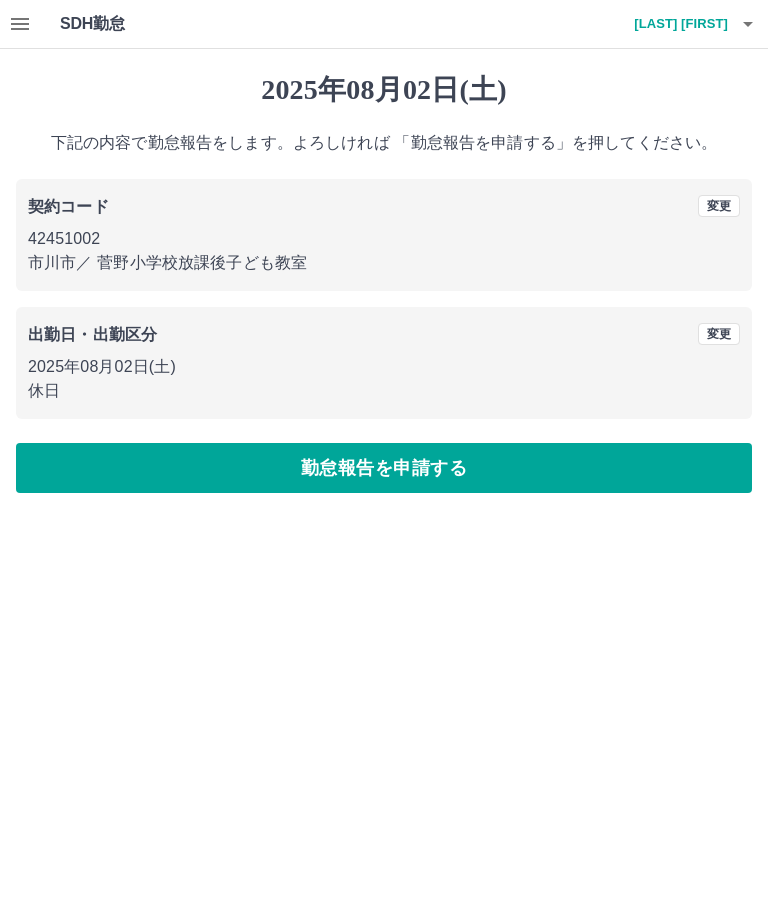 click on "勤怠報告を申請する" at bounding box center [384, 468] 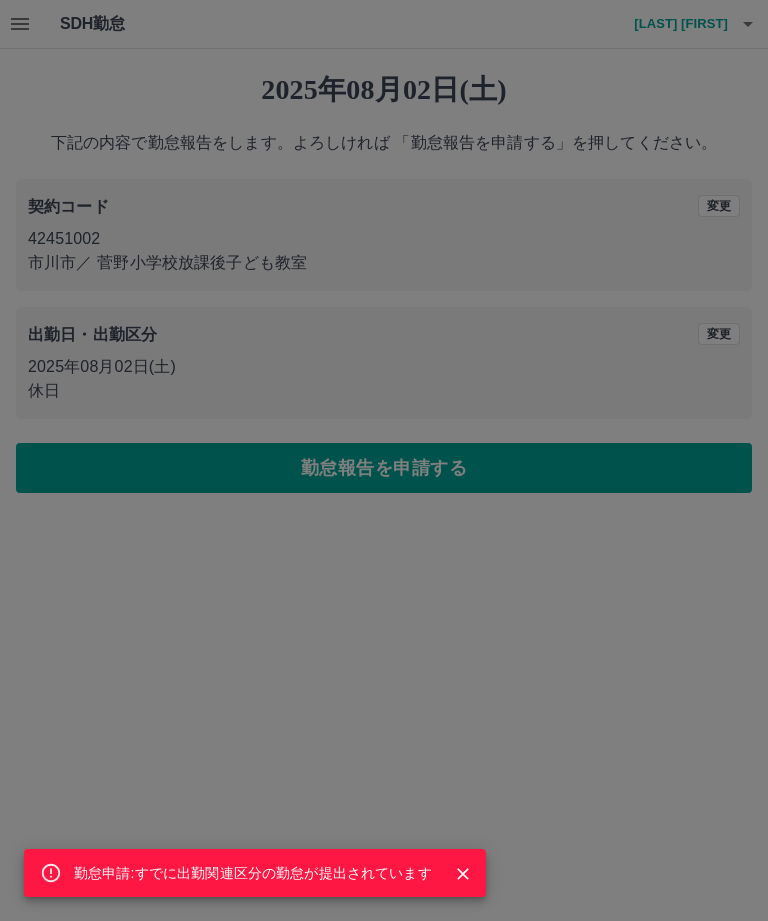 click 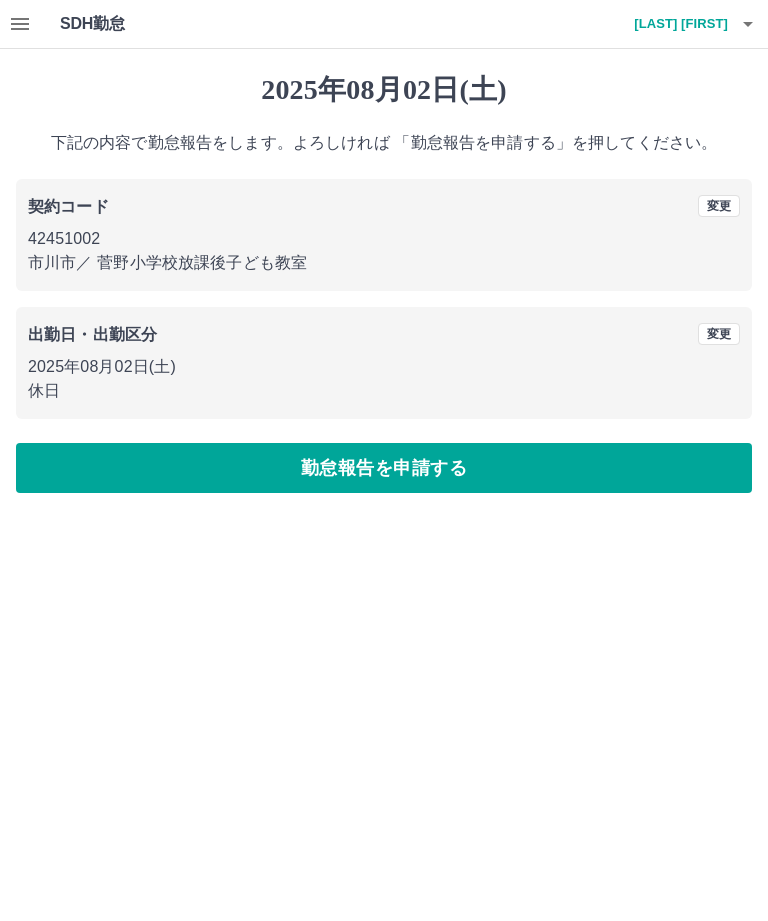 click on "伊豆　透子" at bounding box center [668, 24] 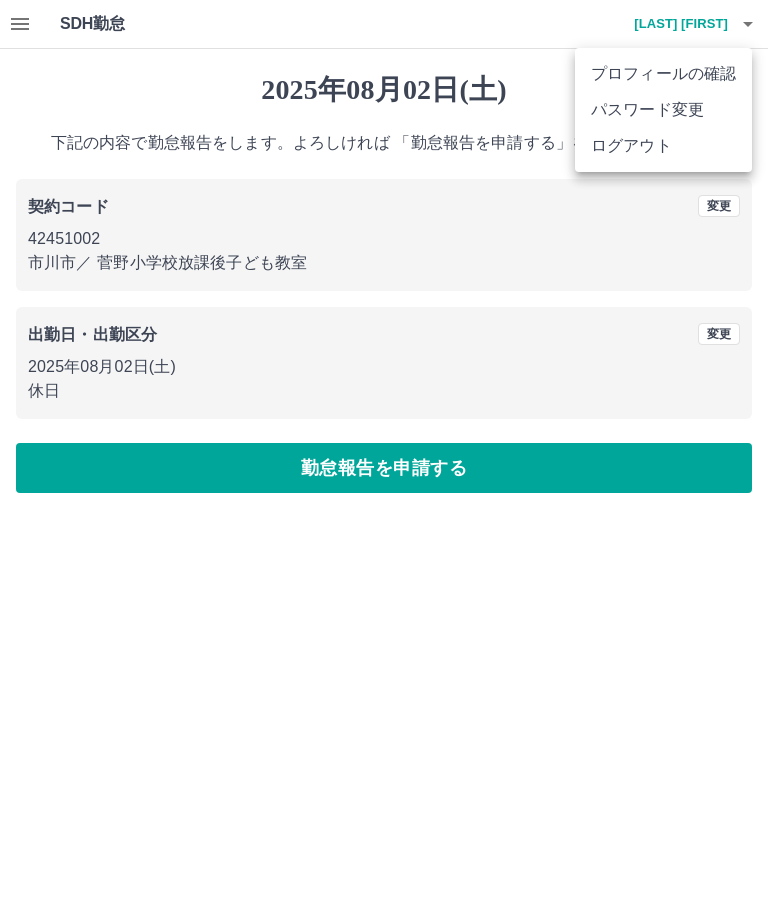click on "ログアウト" at bounding box center (663, 146) 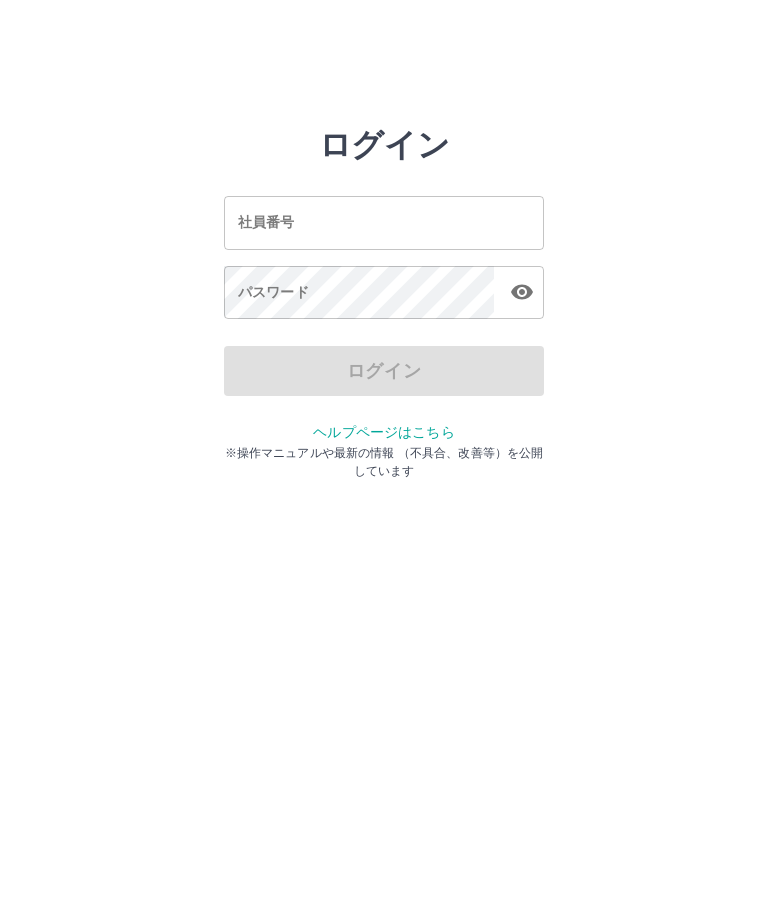 scroll, scrollTop: 0, scrollLeft: 0, axis: both 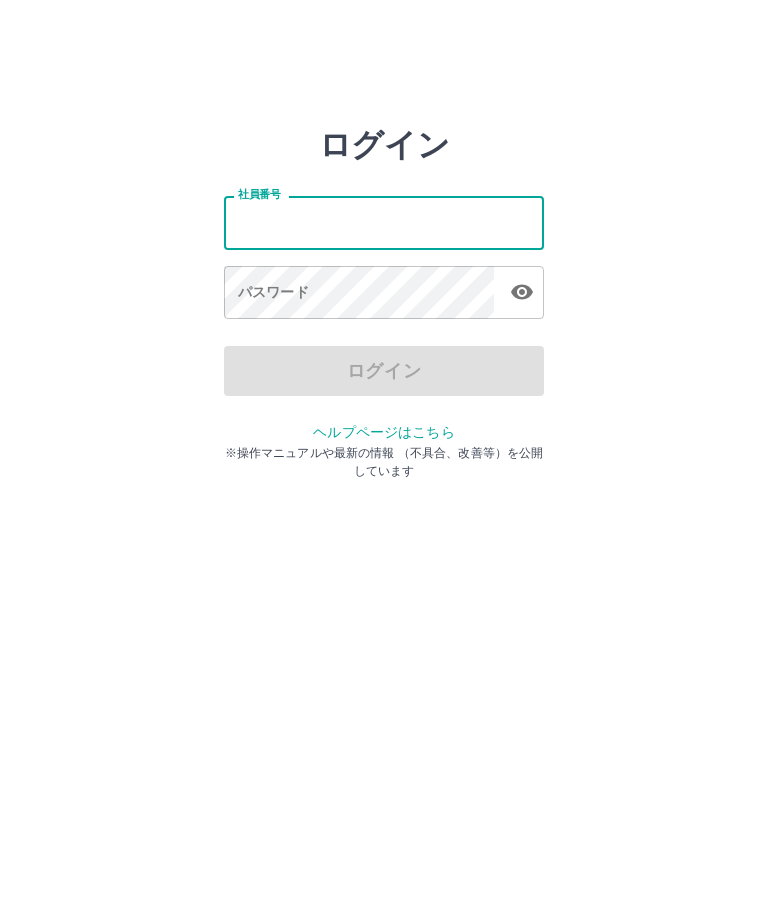 click on "社員番号" at bounding box center (384, 222) 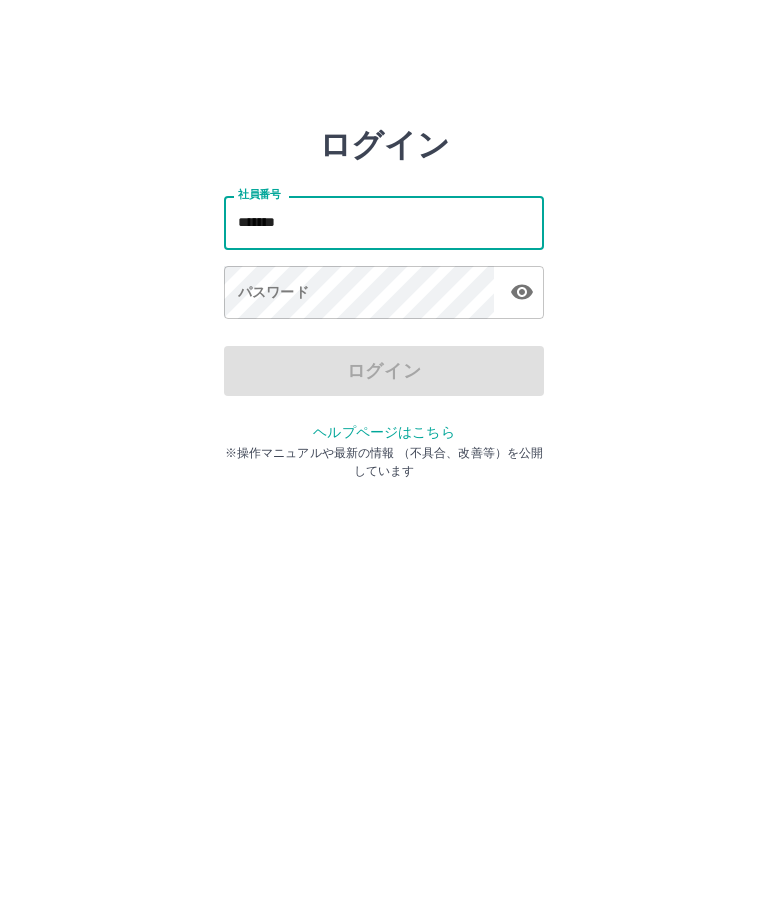 type on "*******" 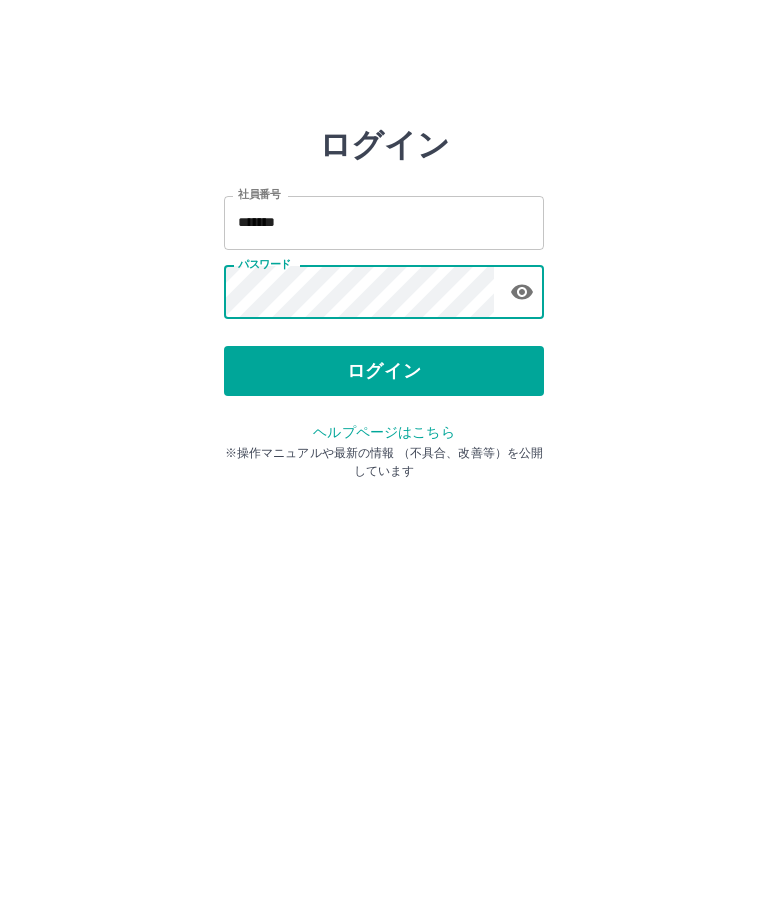 click on "ログイン" at bounding box center (384, 371) 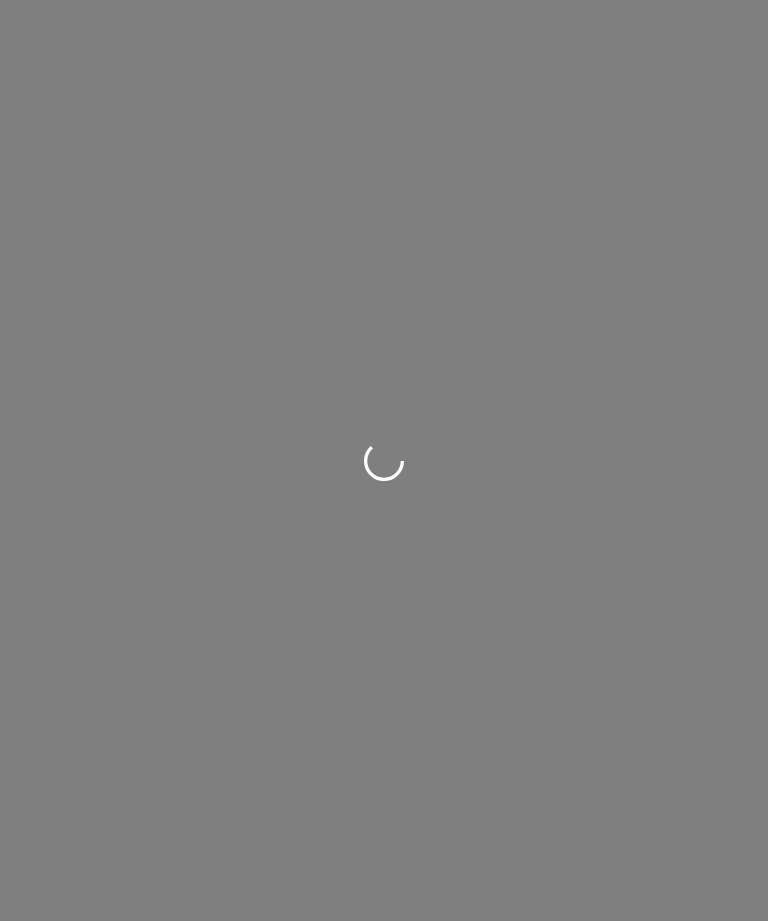 scroll, scrollTop: 0, scrollLeft: 0, axis: both 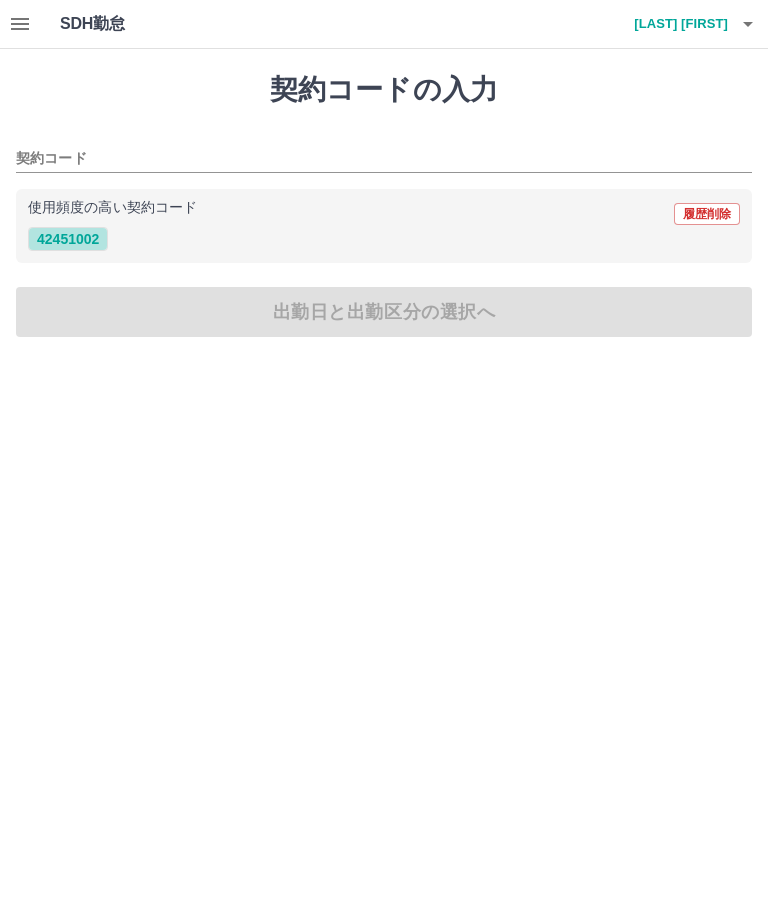 click on "42451002" at bounding box center [68, 239] 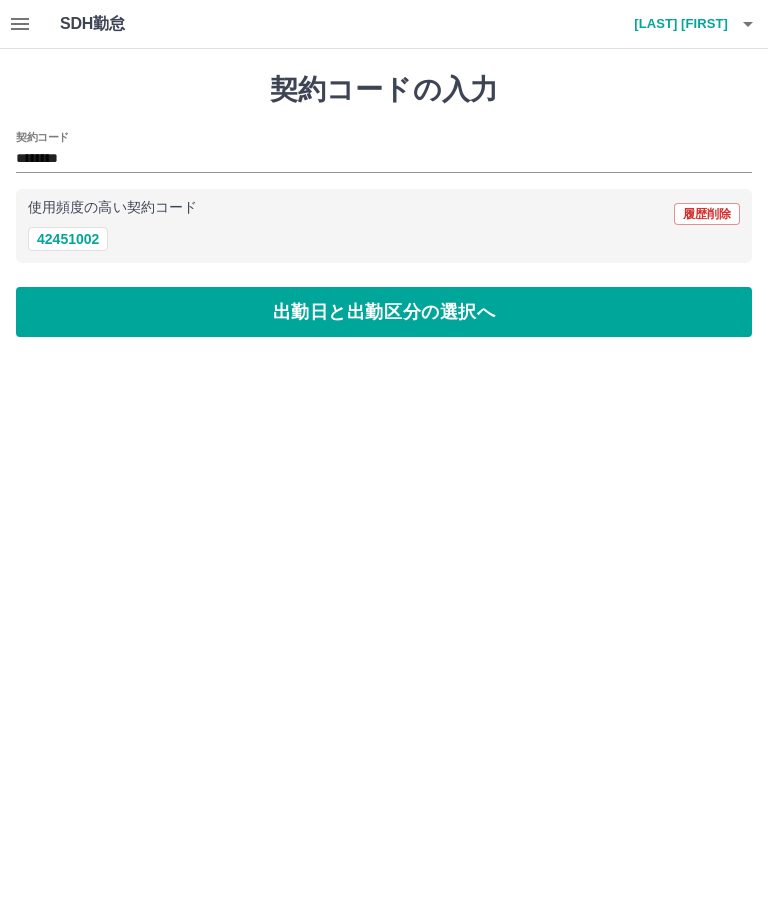 click on "出勤日と出勤区分の選択へ" at bounding box center [384, 312] 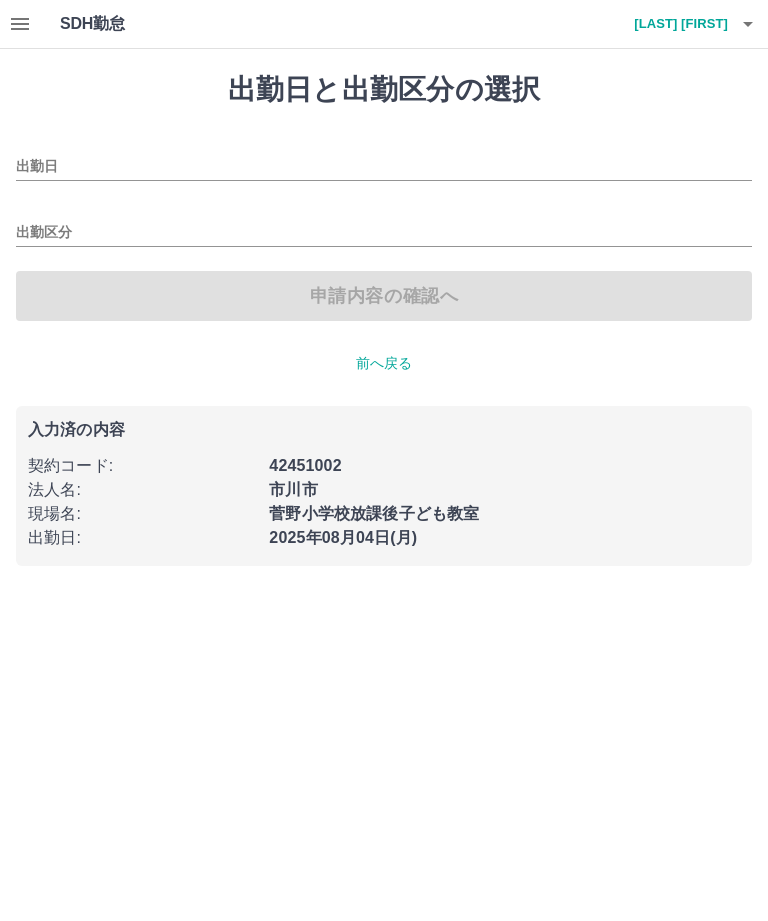 type on "**********" 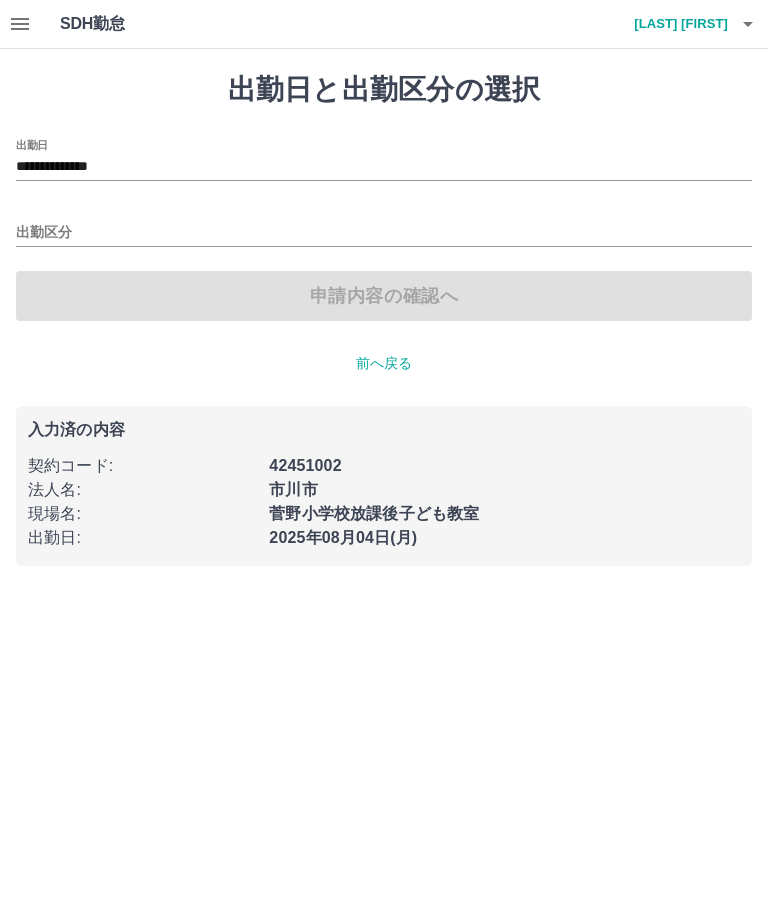 click on "出勤区分" at bounding box center (384, 226) 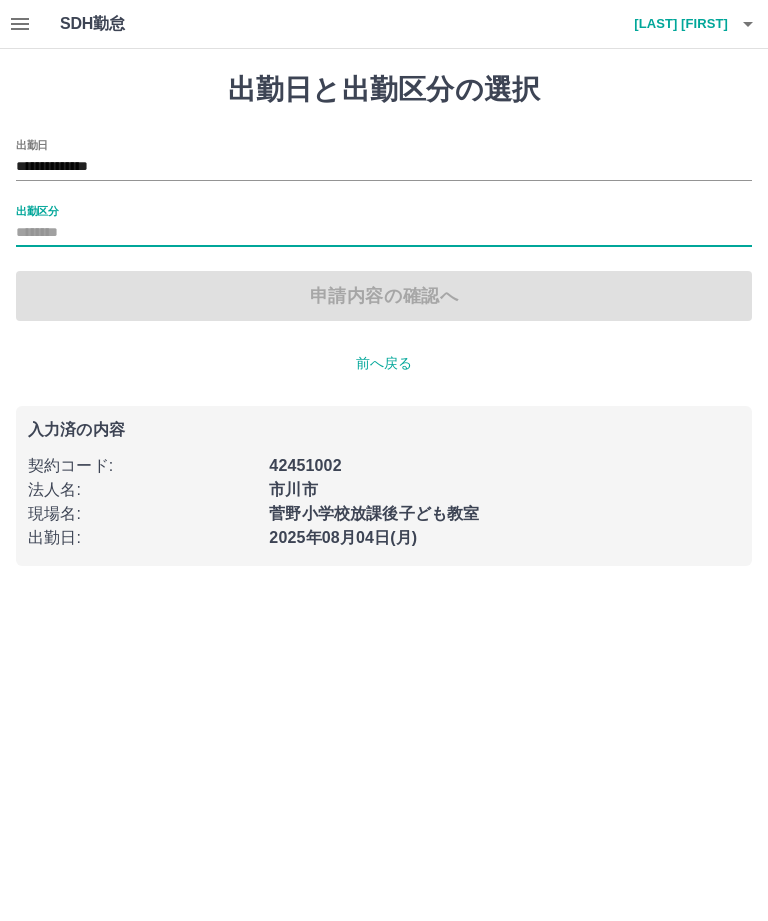 click on "出勤区分" at bounding box center (37, 210) 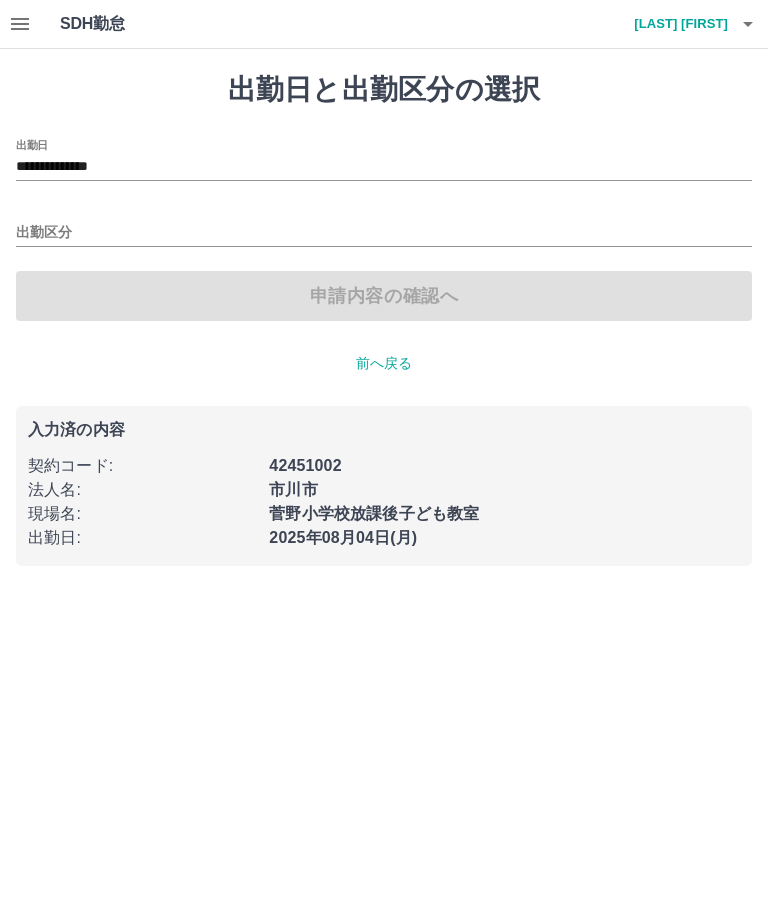 click on "出勤区分" at bounding box center [384, 233] 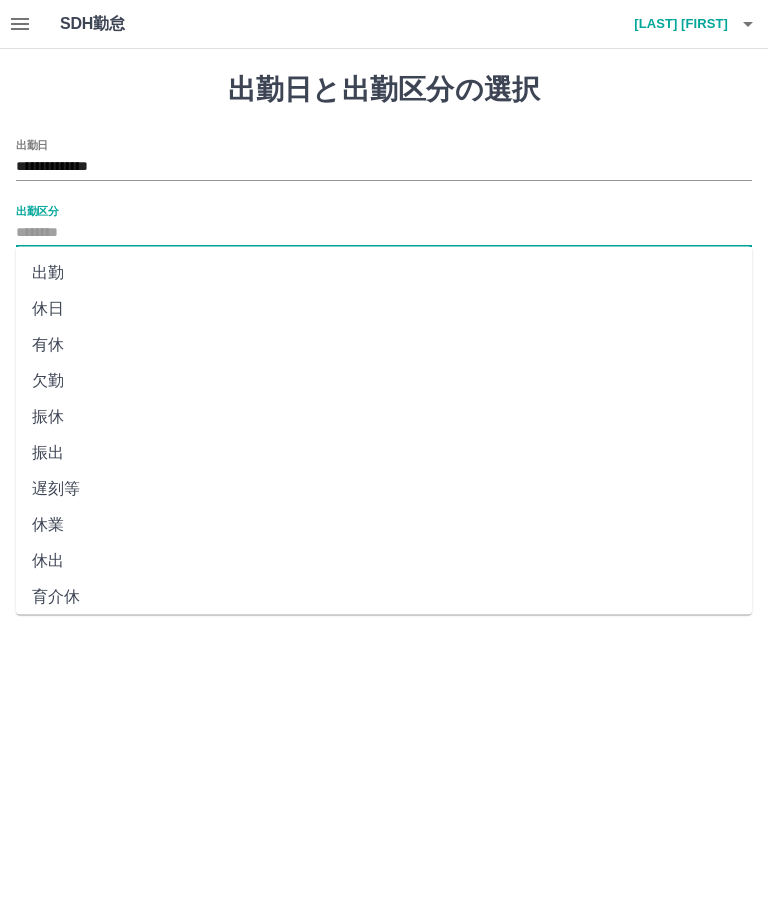 click on "出勤" at bounding box center [384, 273] 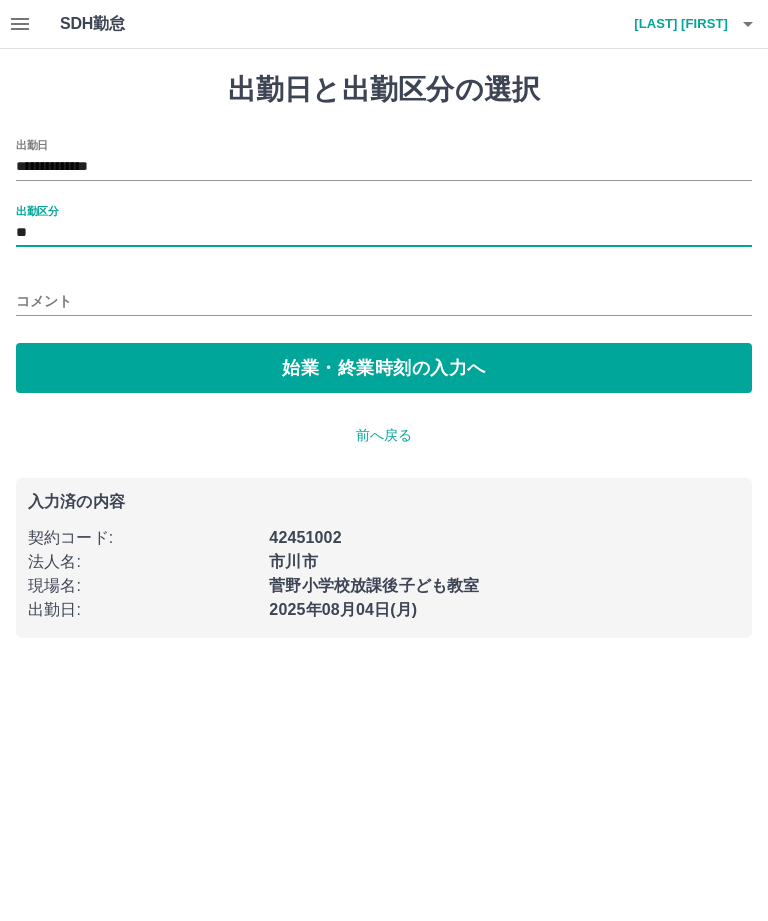 click on "コメント" at bounding box center [384, 301] 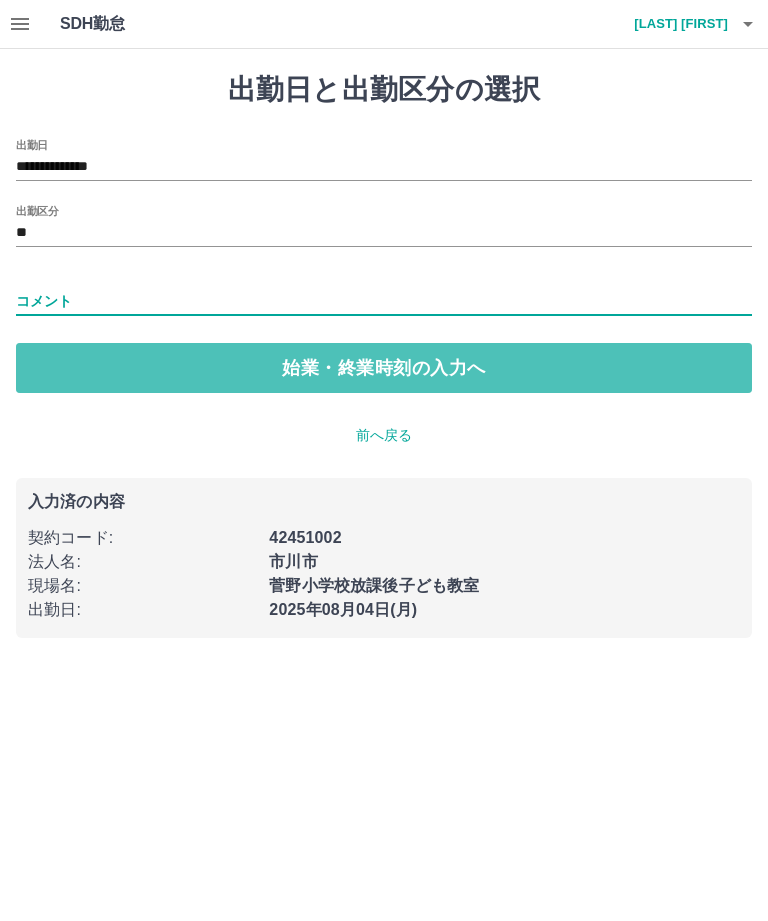 click on "始業・終業時刻の入力へ" at bounding box center (384, 368) 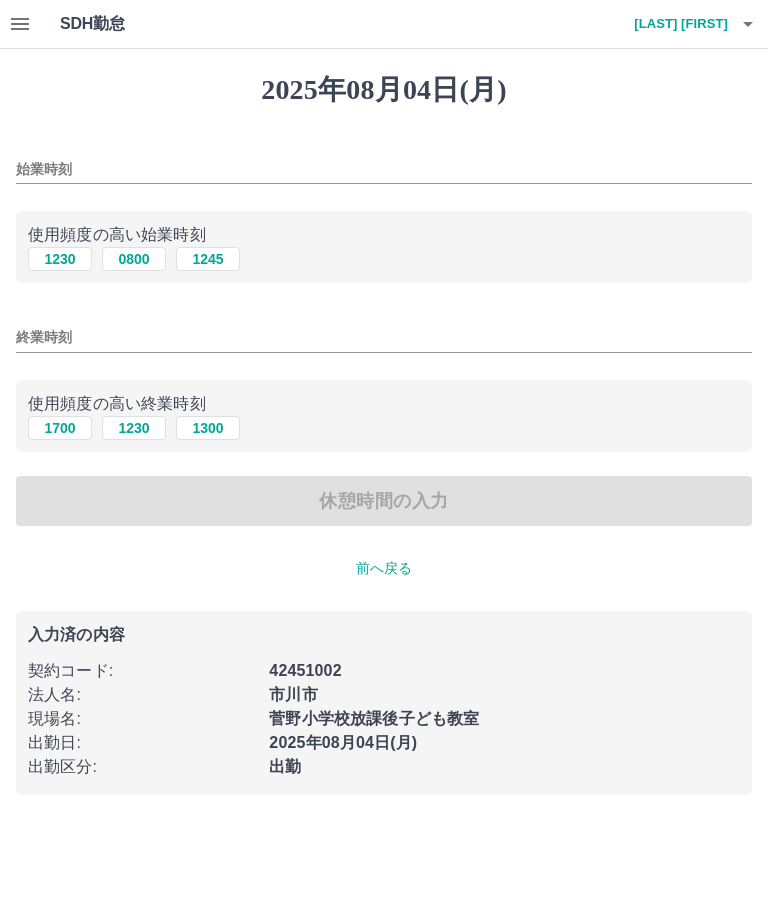 click on "1230" at bounding box center [60, 259] 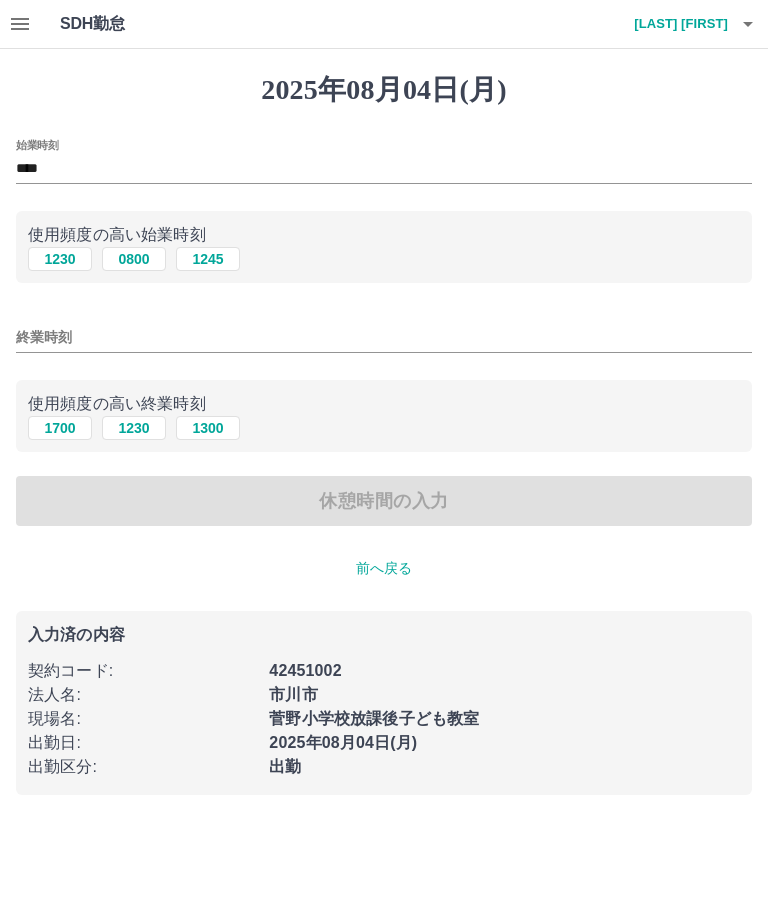 click on "1700" at bounding box center [60, 428] 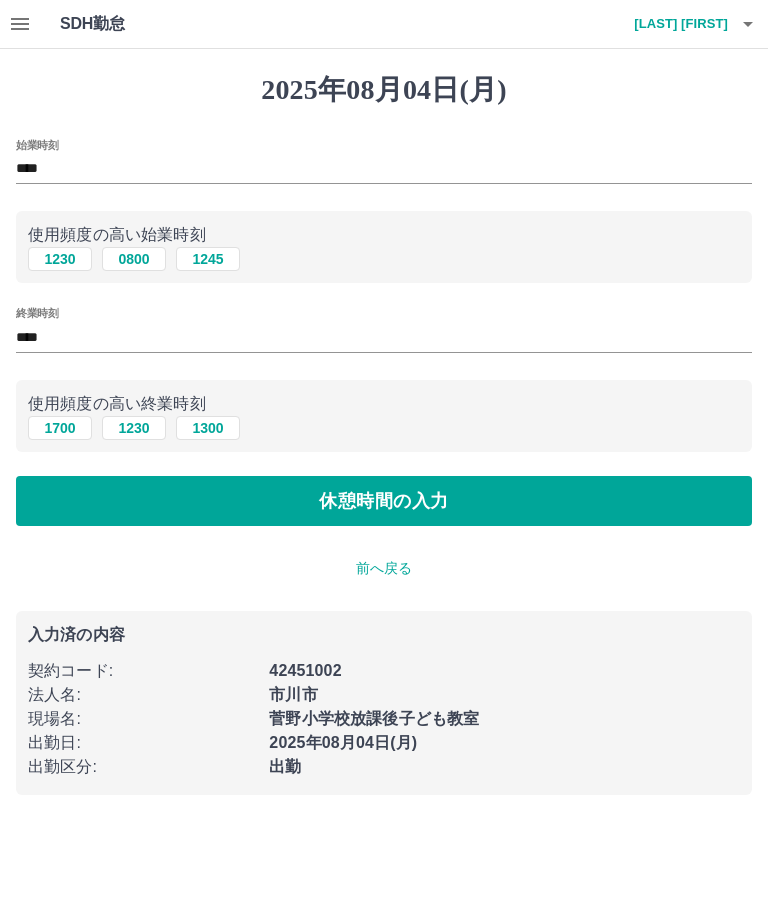 click on "休憩時間の入力" at bounding box center [384, 501] 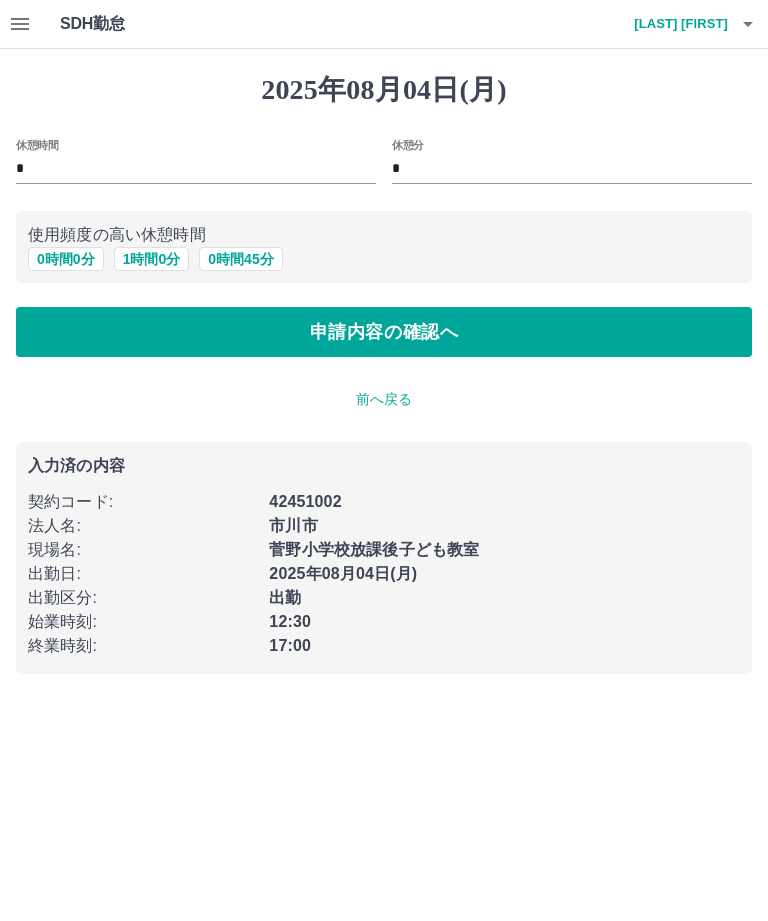 click on "0 時間 0 分" at bounding box center (66, 259) 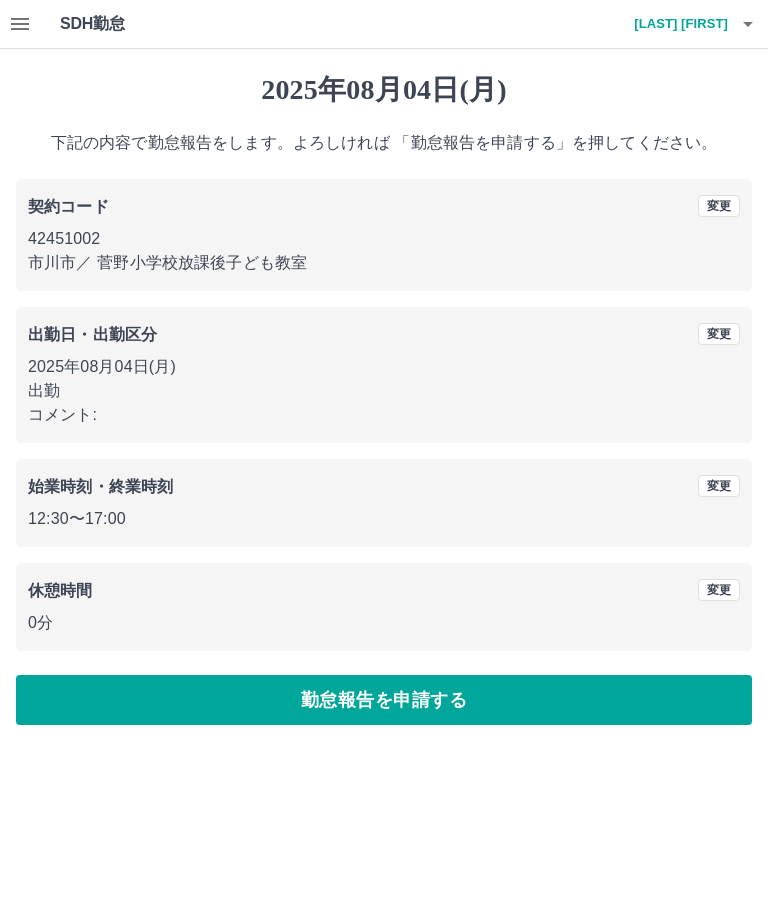 click on "勤怠報告を申請する" at bounding box center (384, 700) 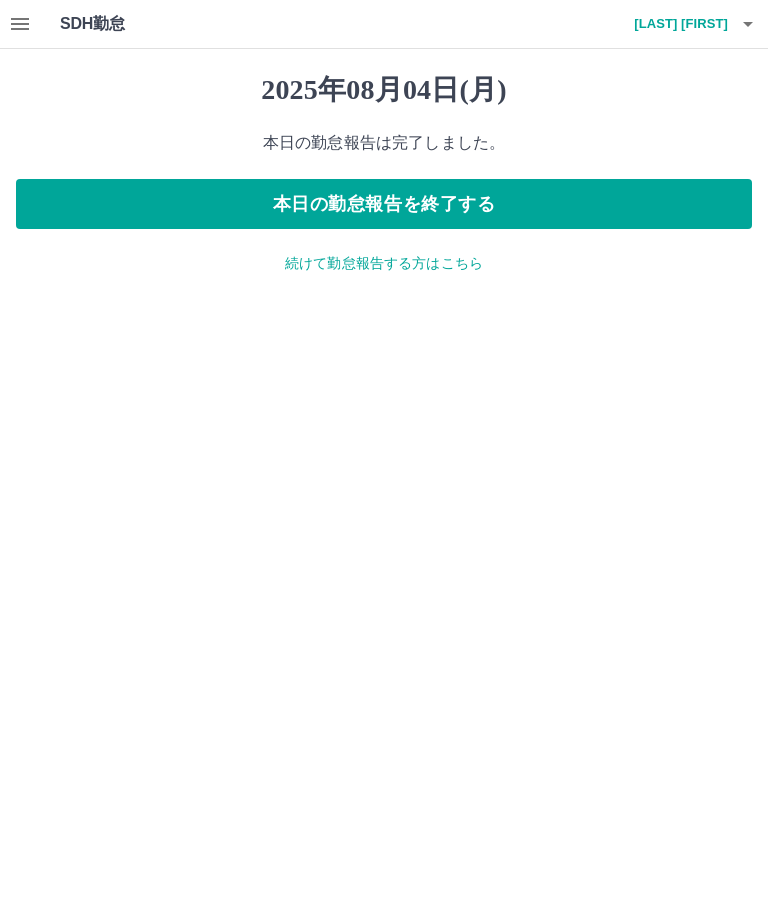 click on "続けて勤怠報告する方はこちら" at bounding box center (384, 263) 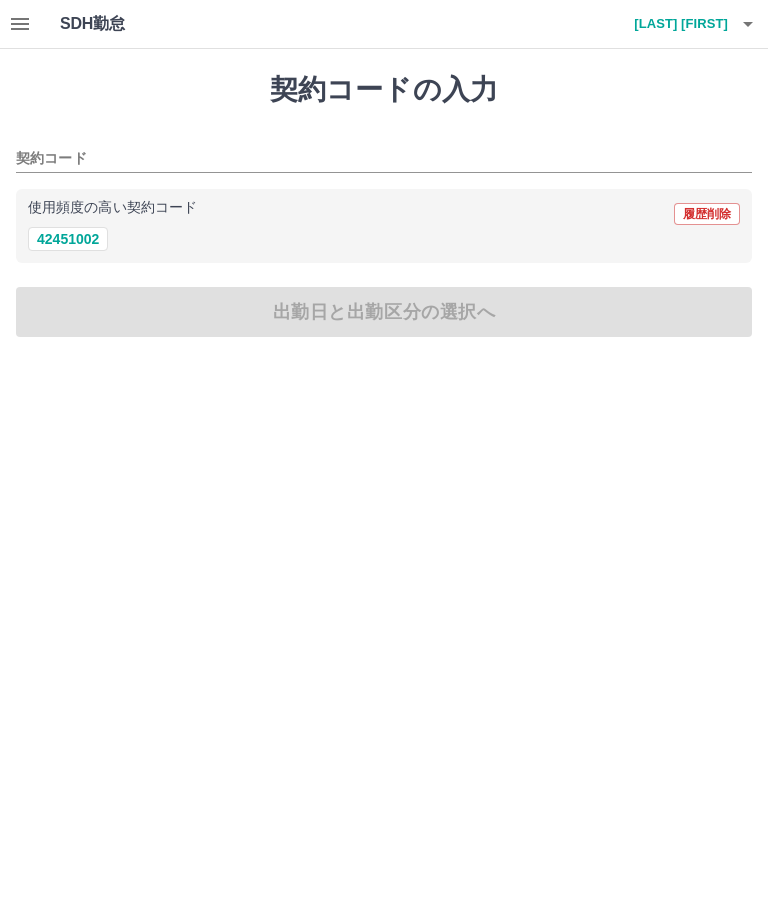 click on "42451002" at bounding box center [68, 239] 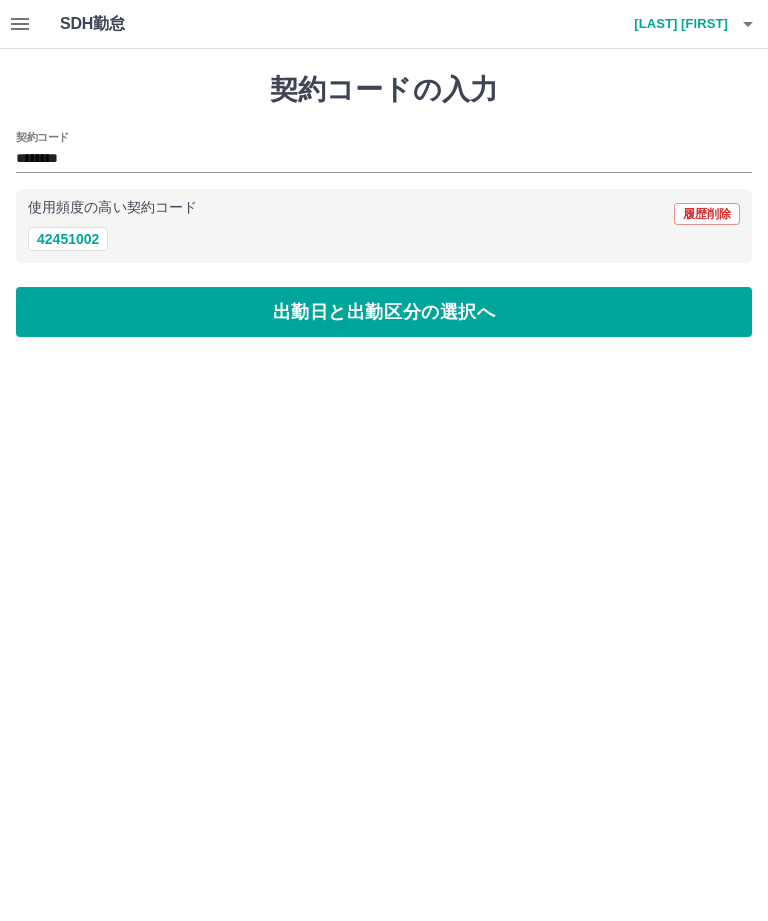 click on "出勤日と出勤区分の選択へ" at bounding box center (384, 312) 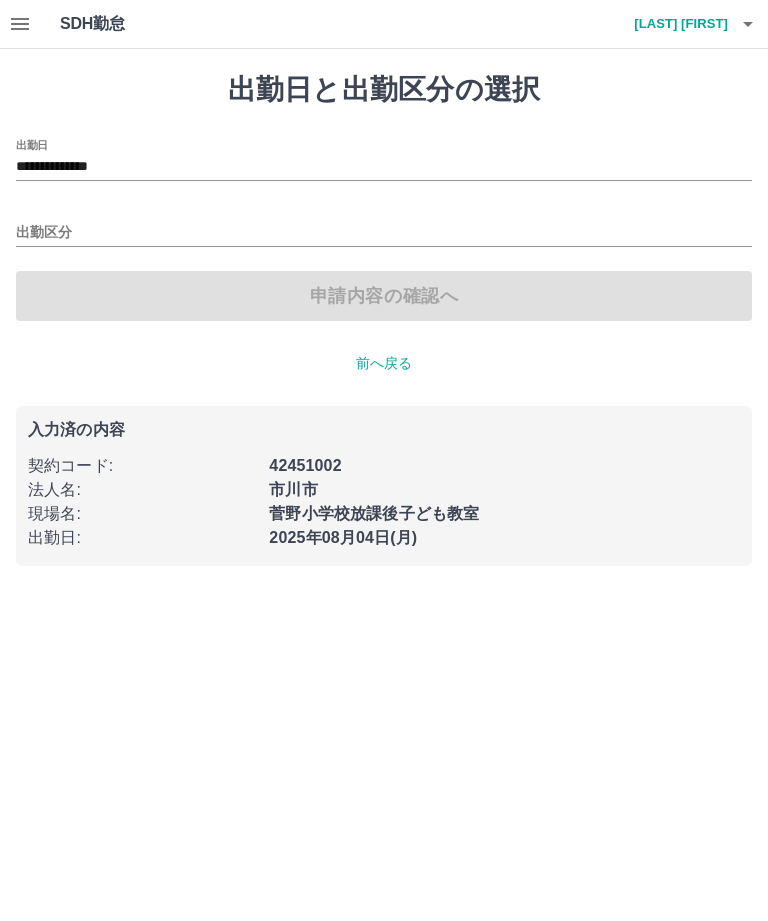 click on "出勤区分" at bounding box center (384, 233) 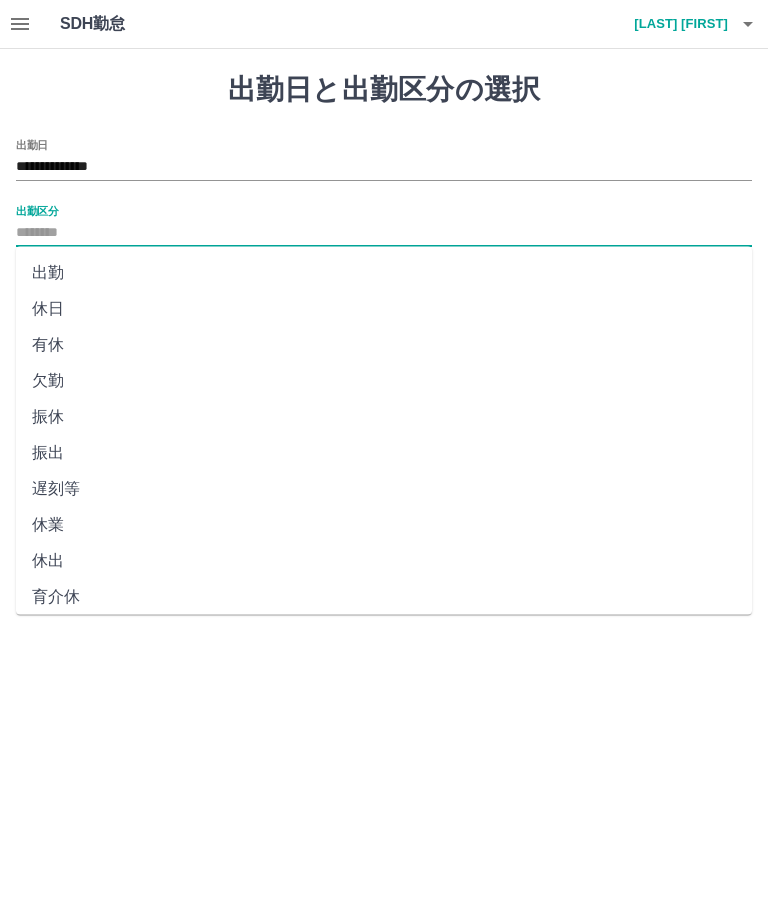click on "**********" at bounding box center (384, 167) 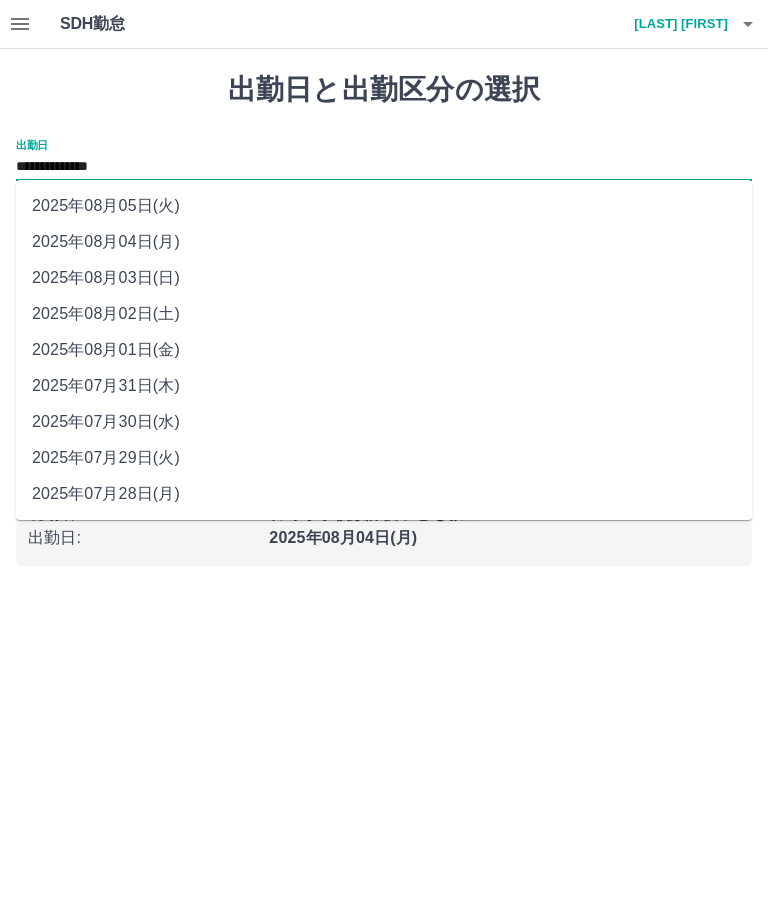 click on "2025年08月03日(日)" at bounding box center (384, 278) 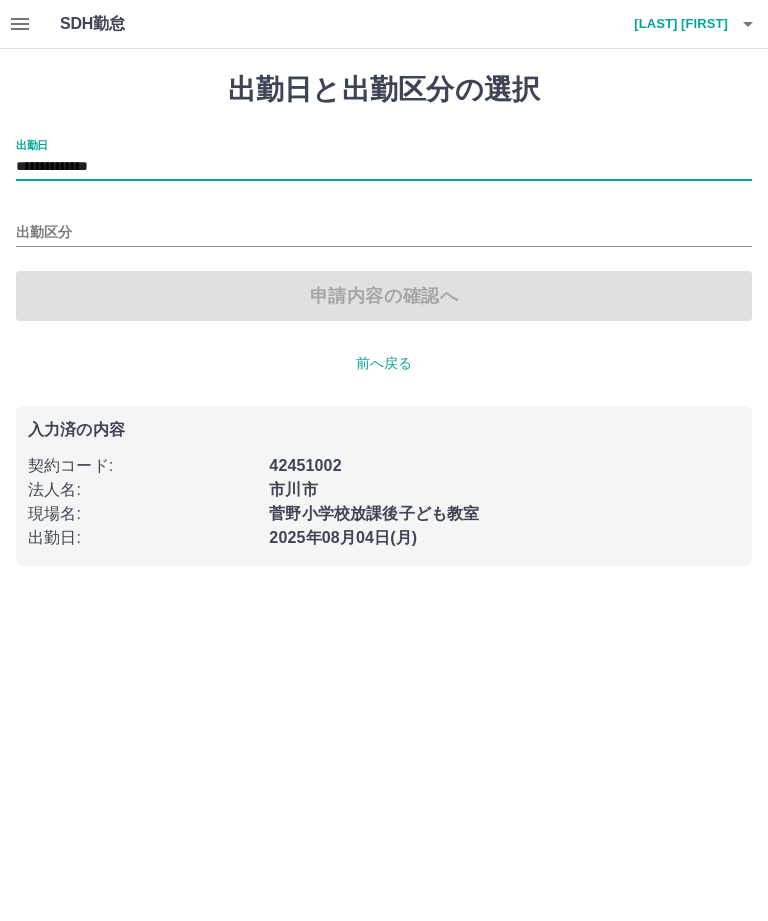 type on "**********" 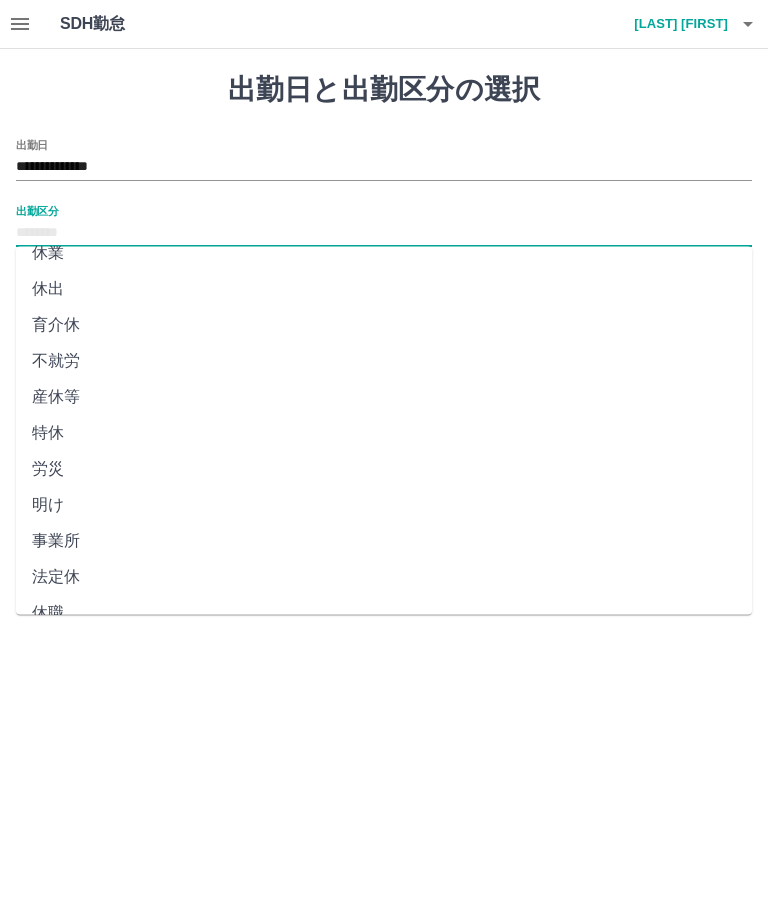scroll, scrollTop: 270, scrollLeft: 0, axis: vertical 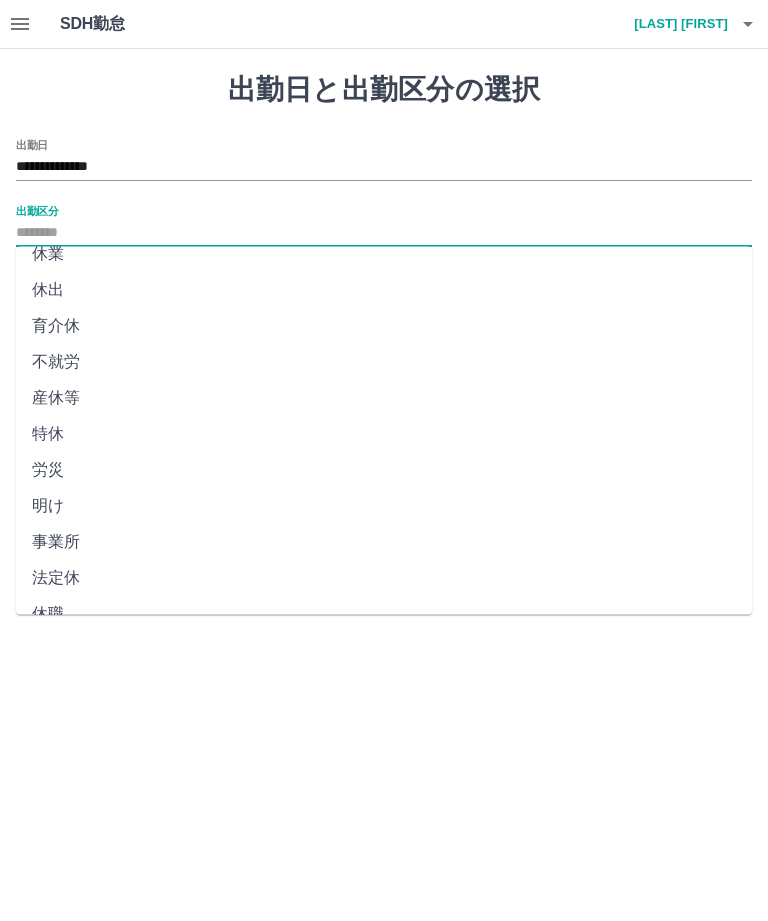 click on "法定休" at bounding box center [384, 579] 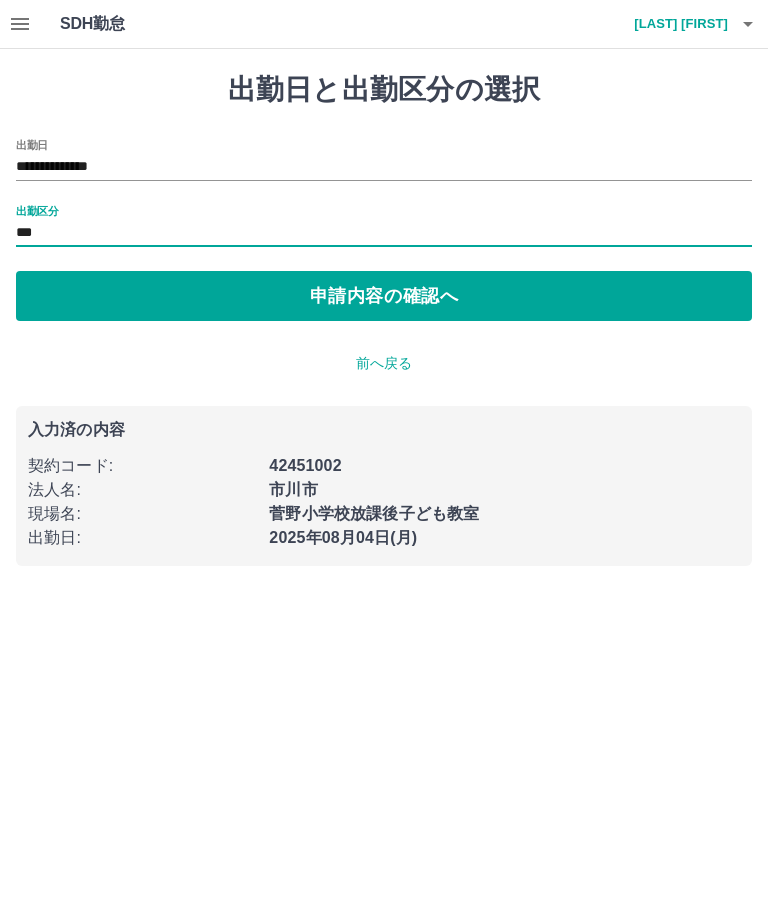 click on "申請内容の確認へ" at bounding box center (384, 296) 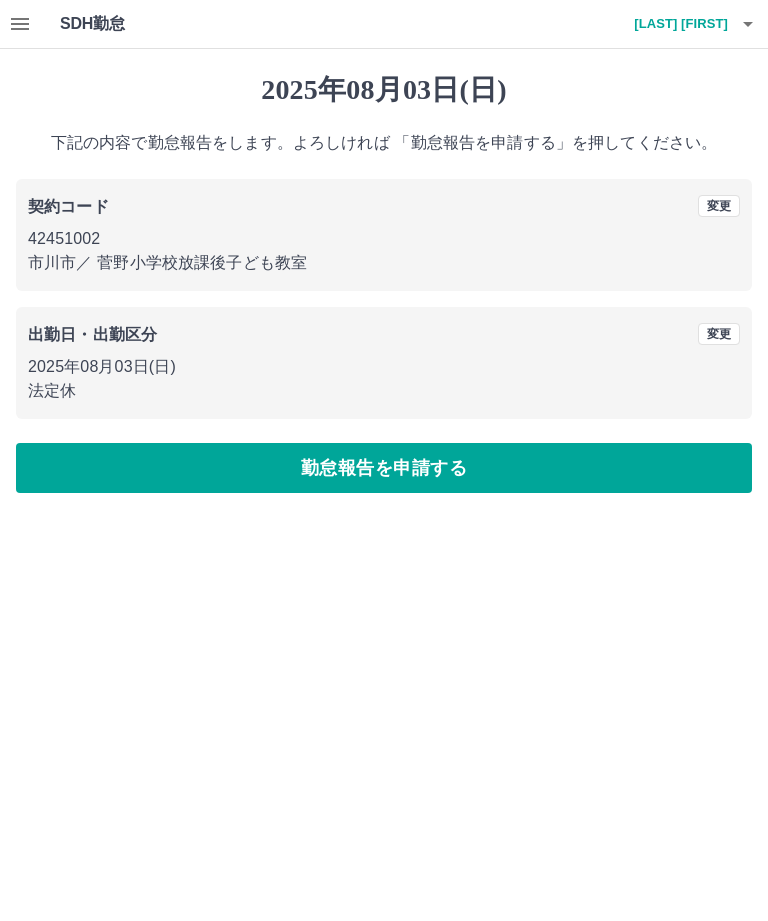 click on "勤怠報告を申請する" at bounding box center (384, 468) 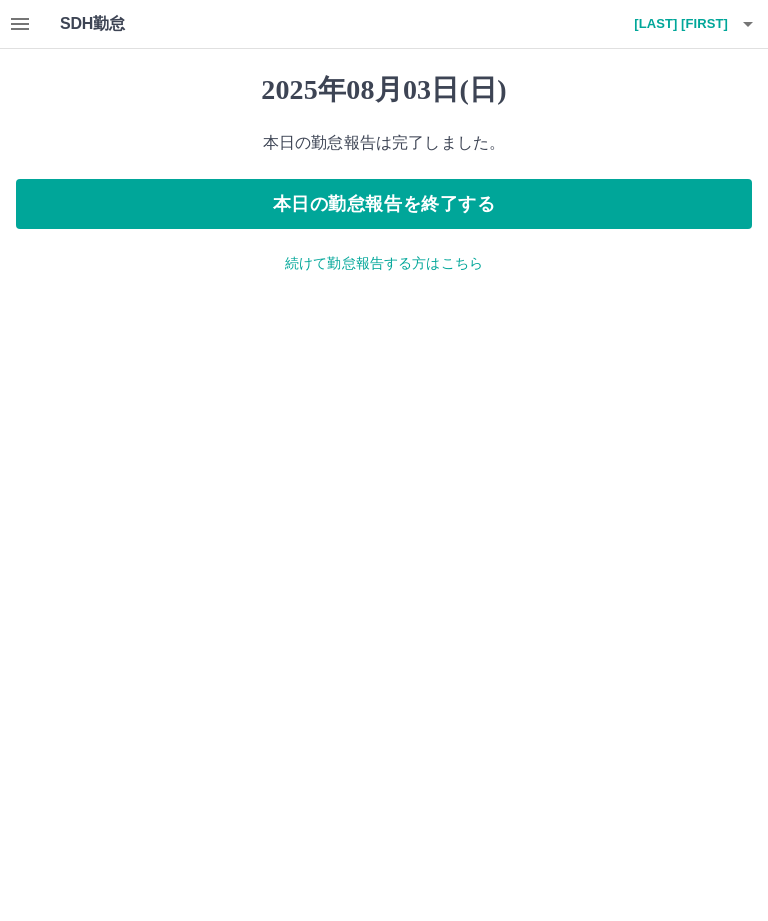 click on "続けて勤怠報告する方はこちら" at bounding box center [384, 263] 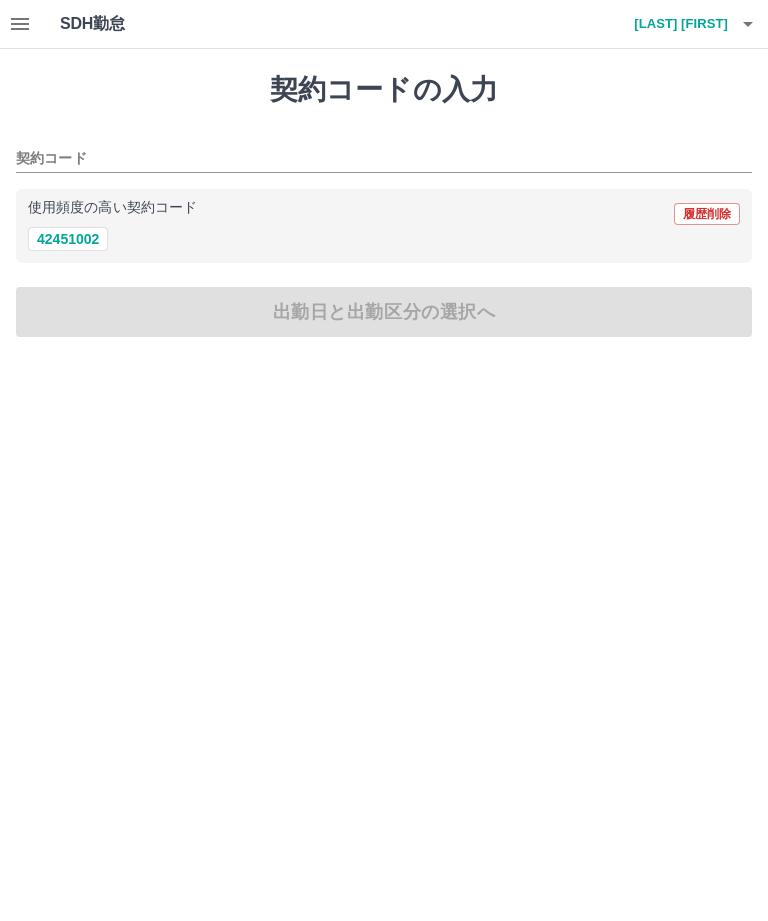 click on "42451002" at bounding box center (68, 239) 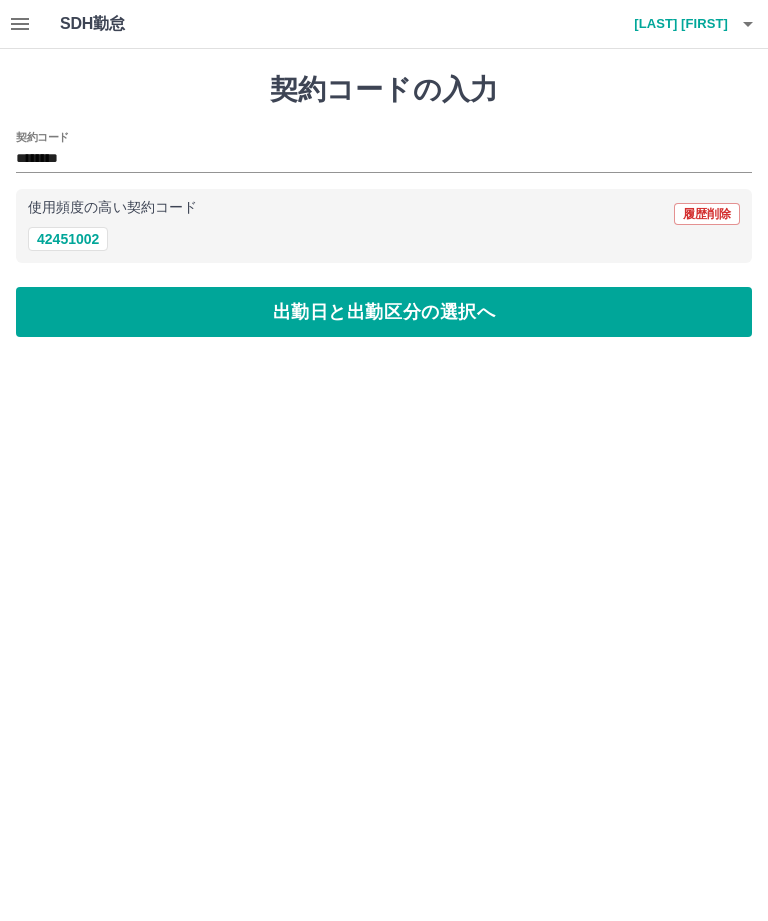 type on "********" 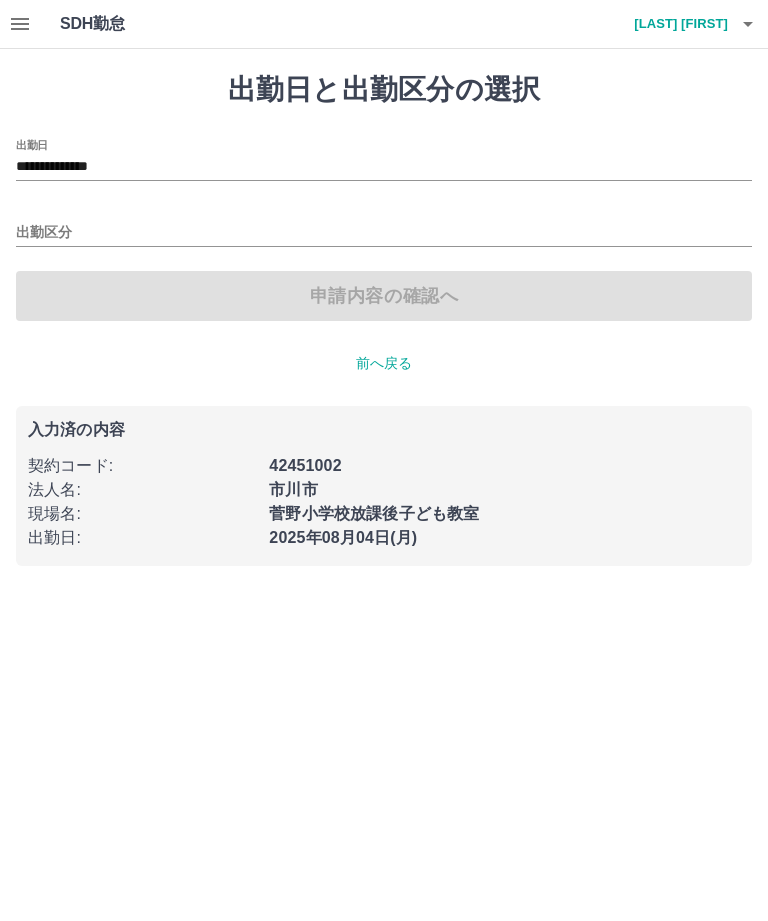 click on "**********" at bounding box center (384, 167) 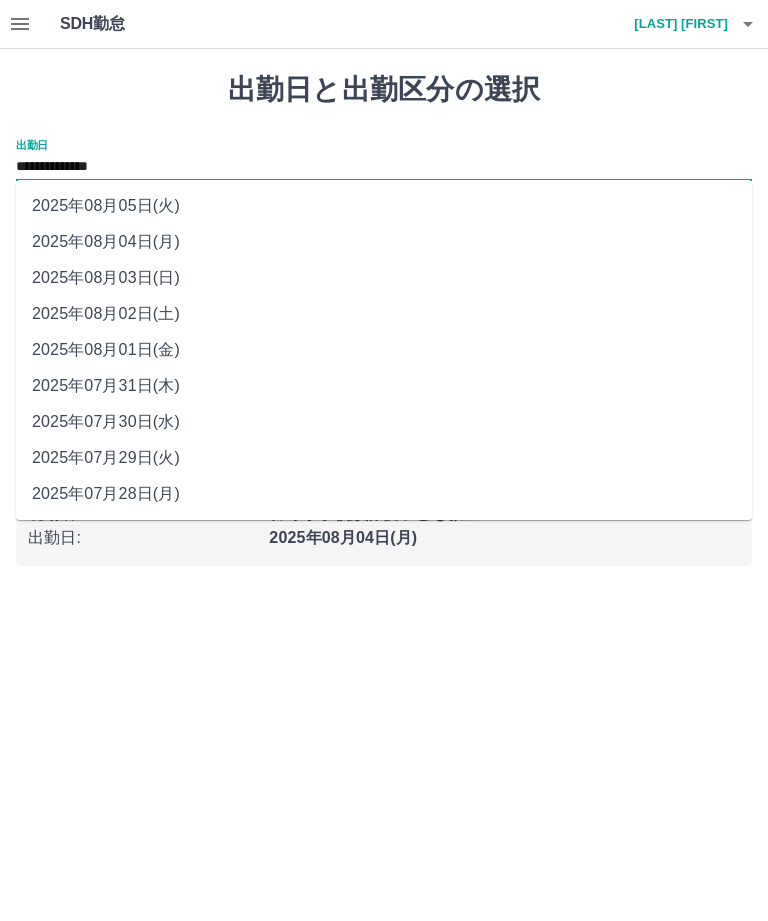 click on "2025年08月02日(土)" at bounding box center [384, 314] 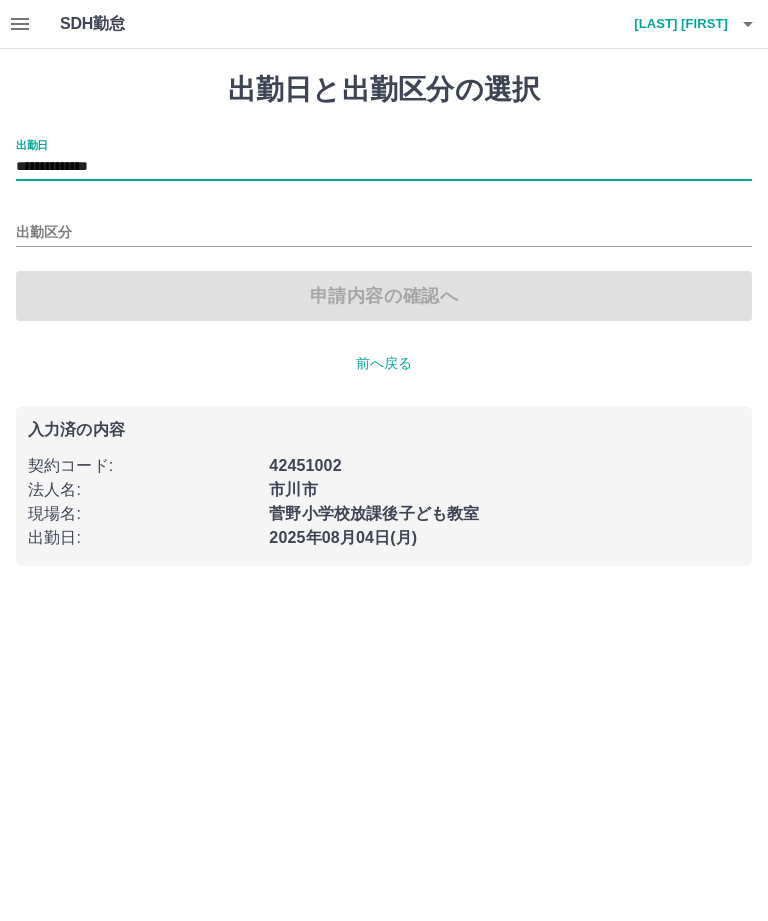 click on "出勤区分" at bounding box center (384, 233) 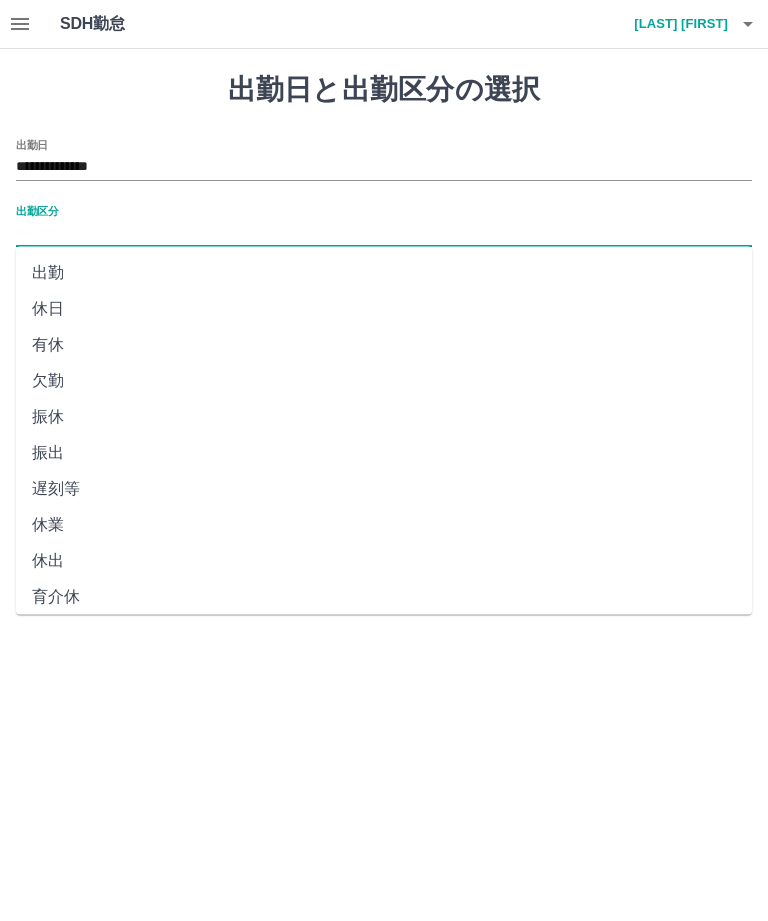 click on "休日" at bounding box center [384, 309] 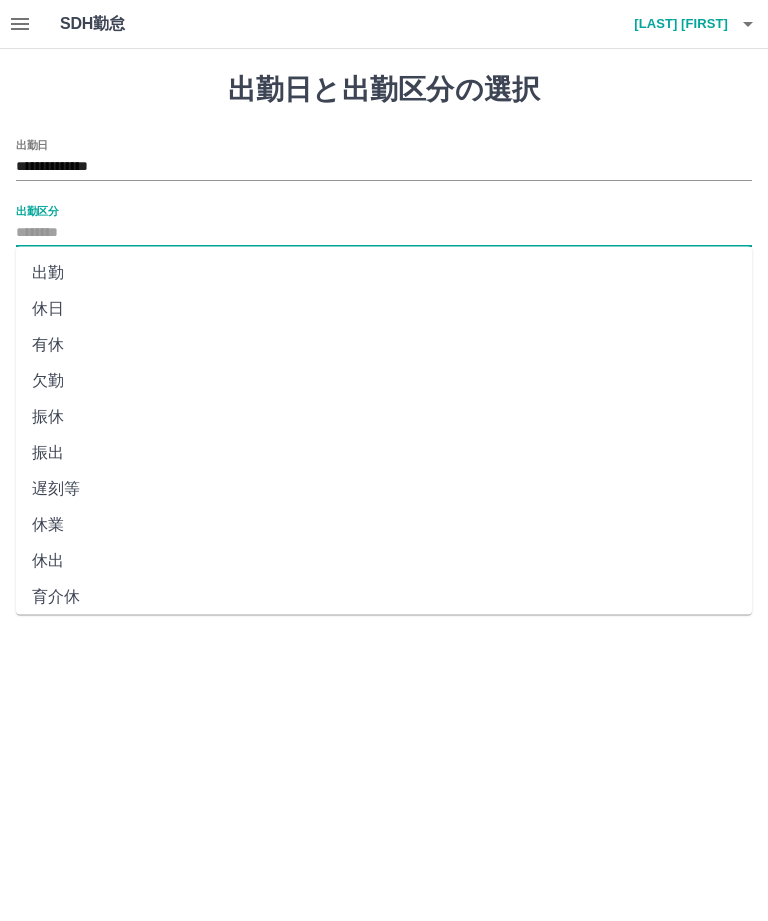 type on "**" 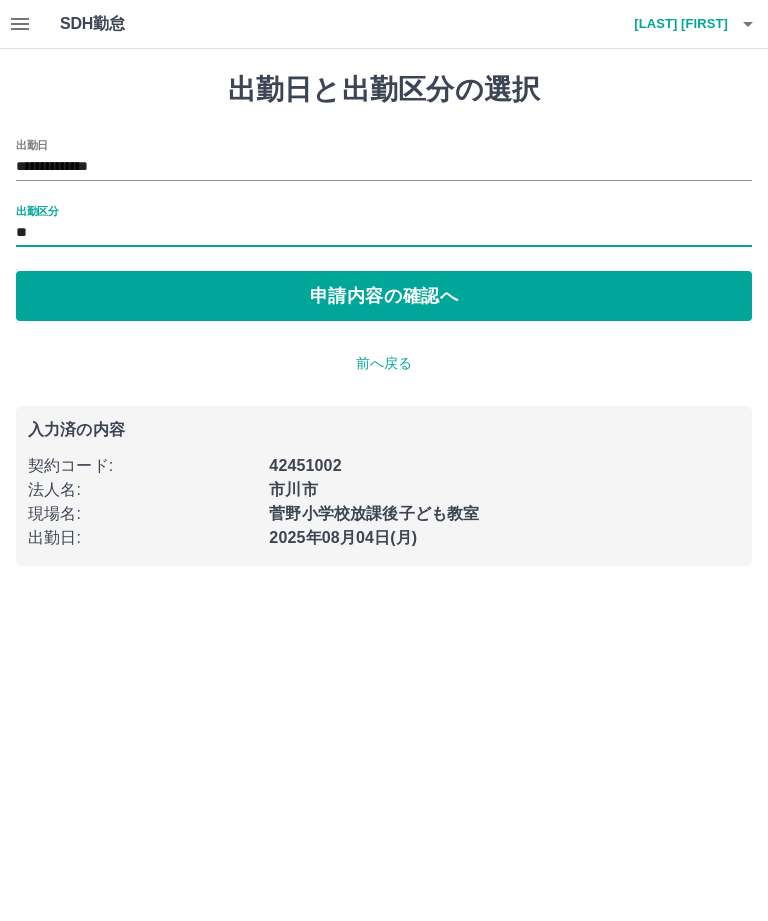click on "申請内容の確認へ" at bounding box center (384, 296) 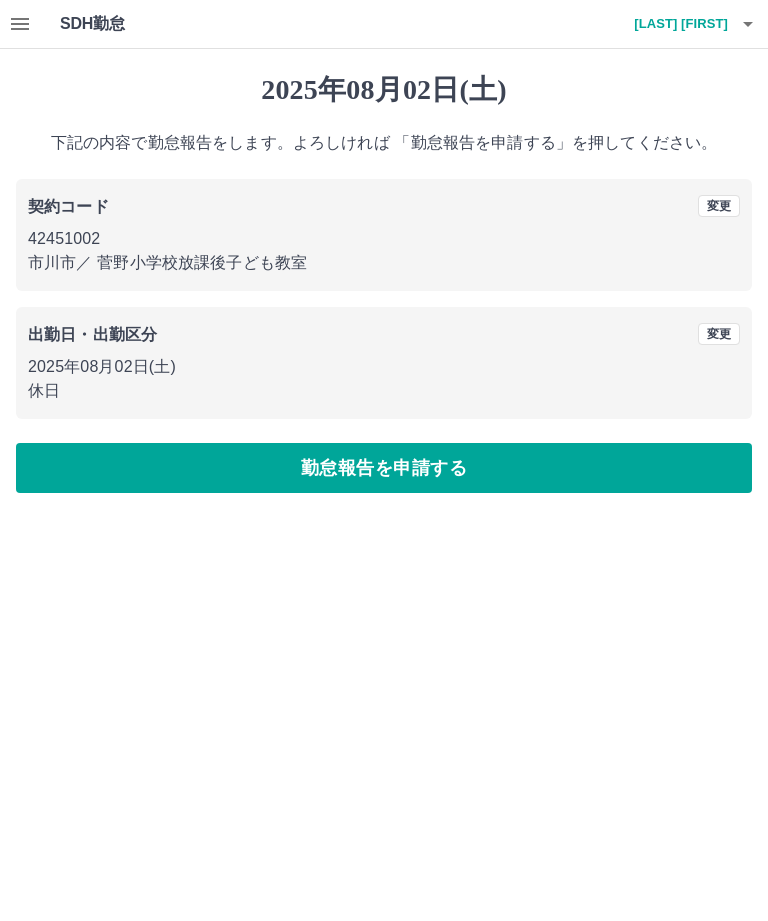 click on "勤怠報告を申請する" at bounding box center (384, 468) 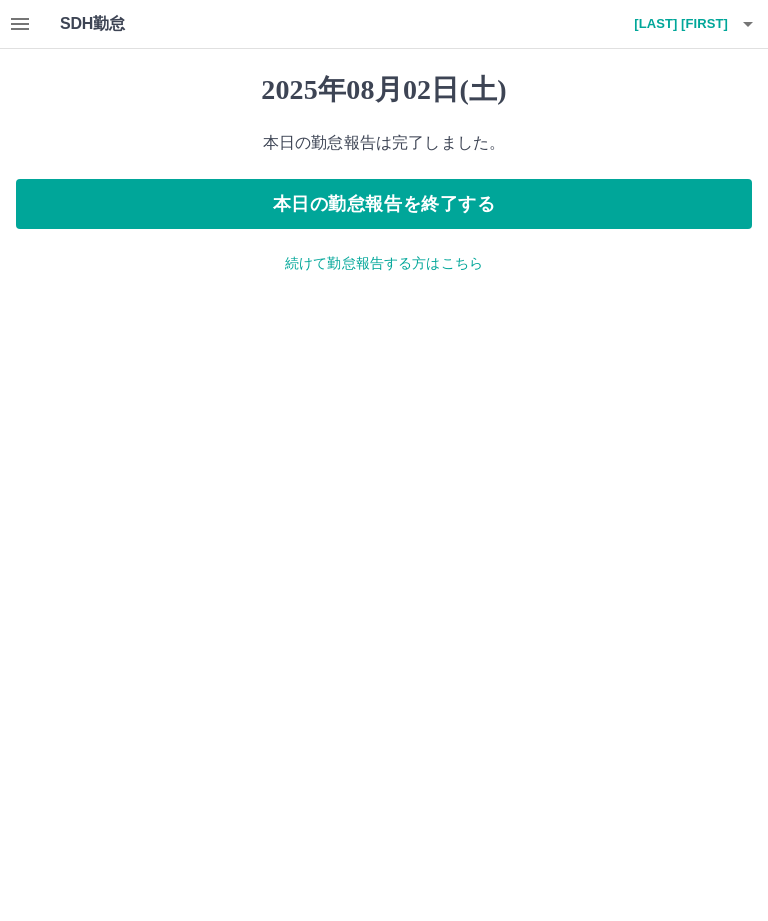 click on "SDH勤怠 [LAST] [FIRST] 2025年08月02日(土) 本日の勤怠報告は完了しました。 本日の勤怠報告を終了する 続けて勤怠報告する方はこちら SDH勤怠" at bounding box center [384, 149] 